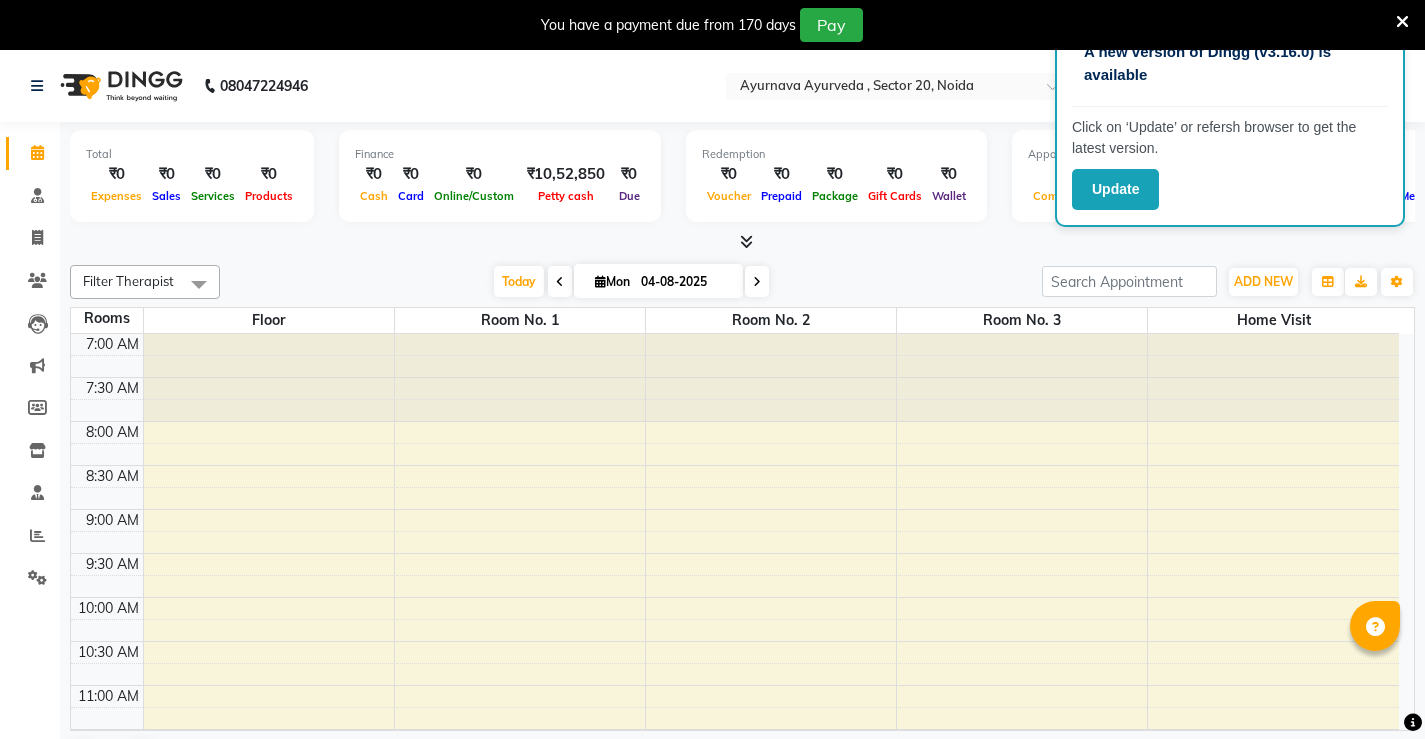 scroll, scrollTop: 0, scrollLeft: 0, axis: both 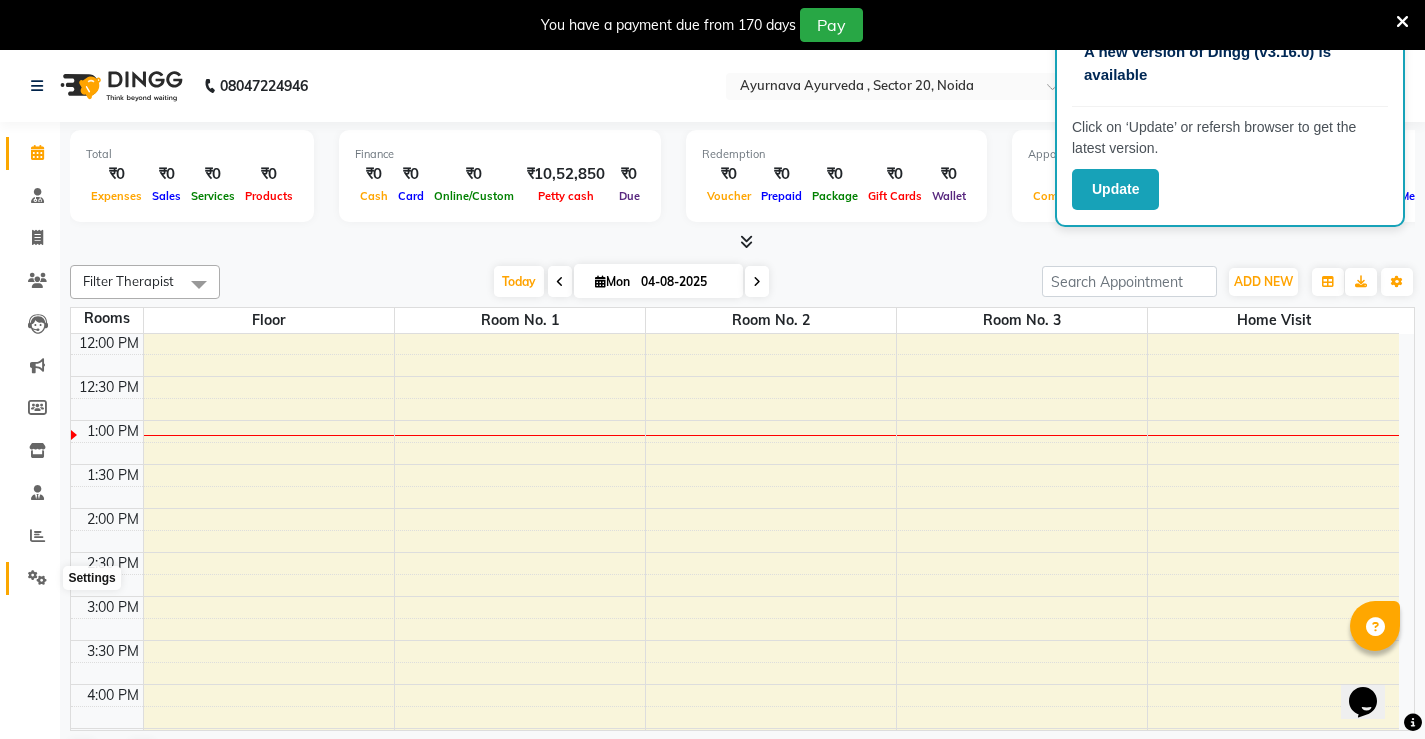 click 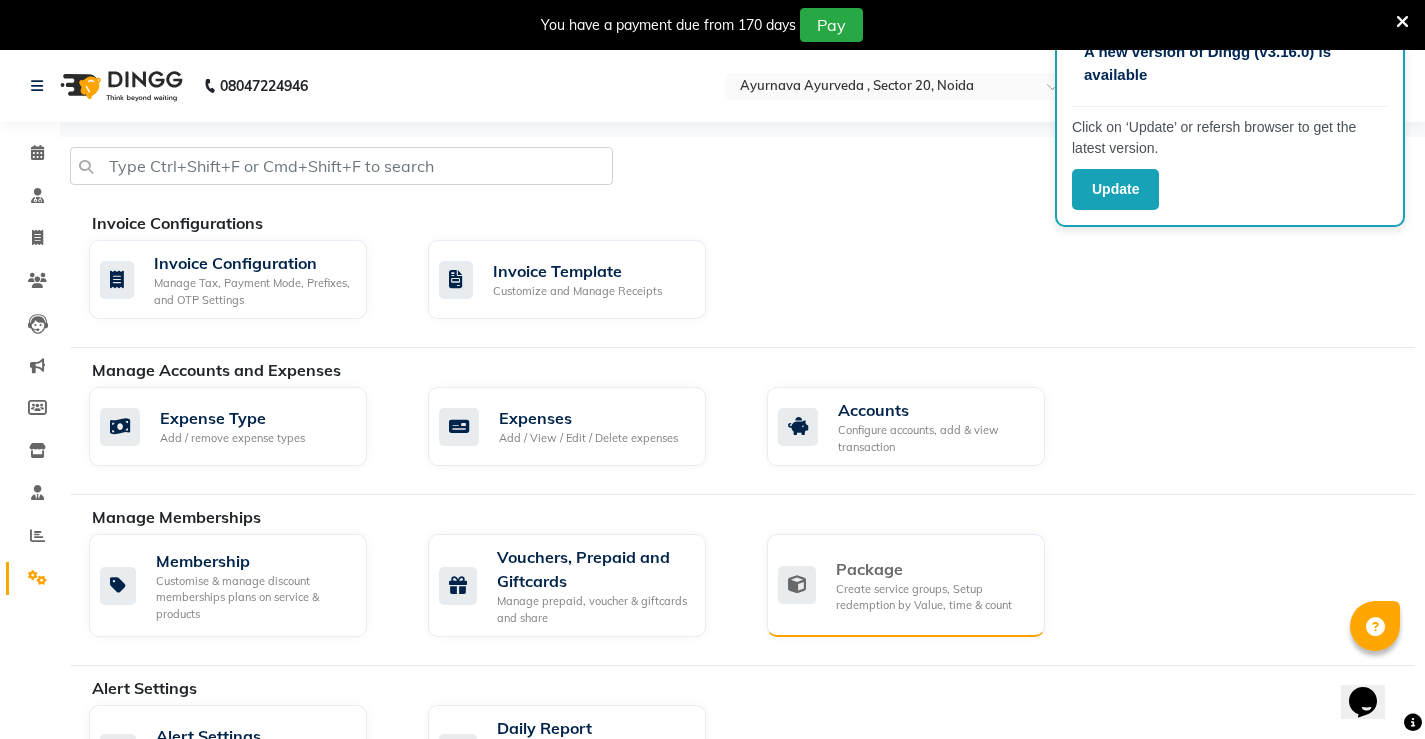 click on "Create service groups, Setup redemption by Value, time & count" 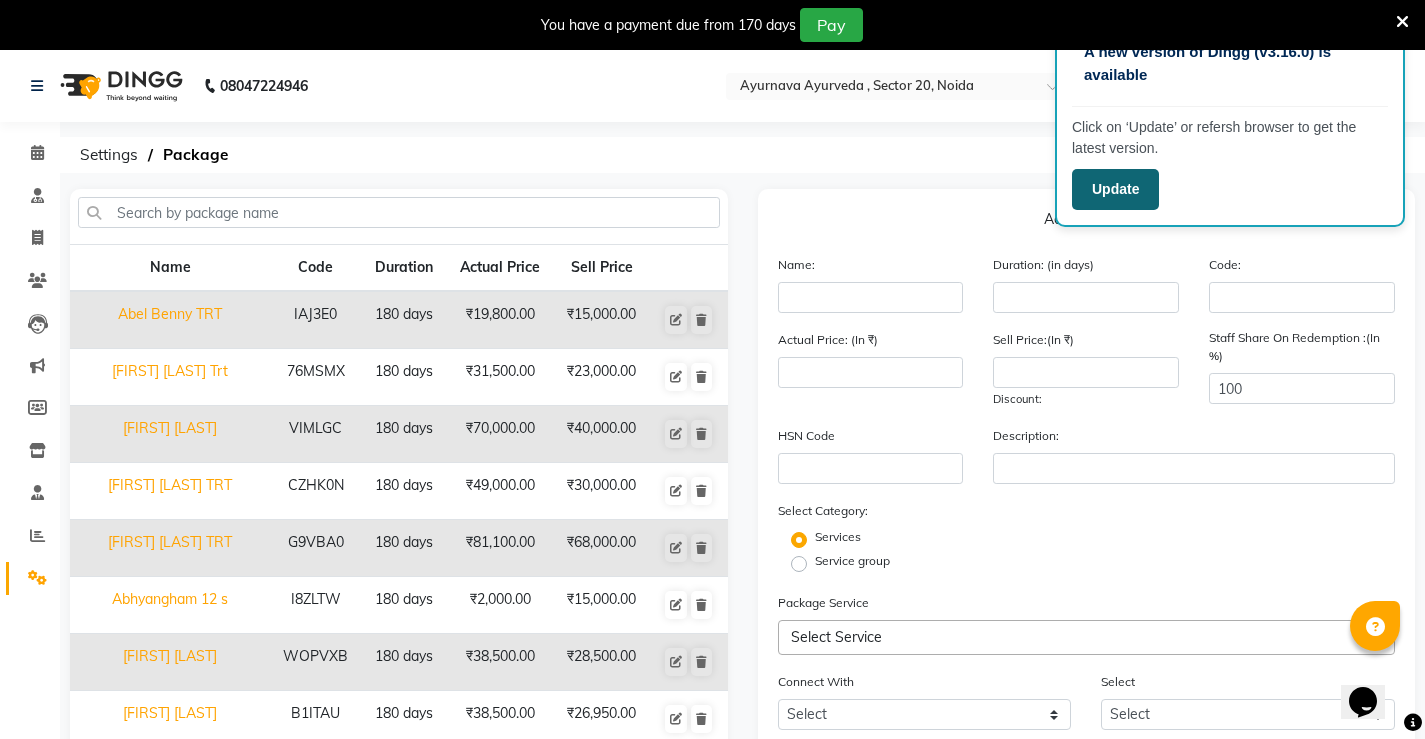 click on "Update" 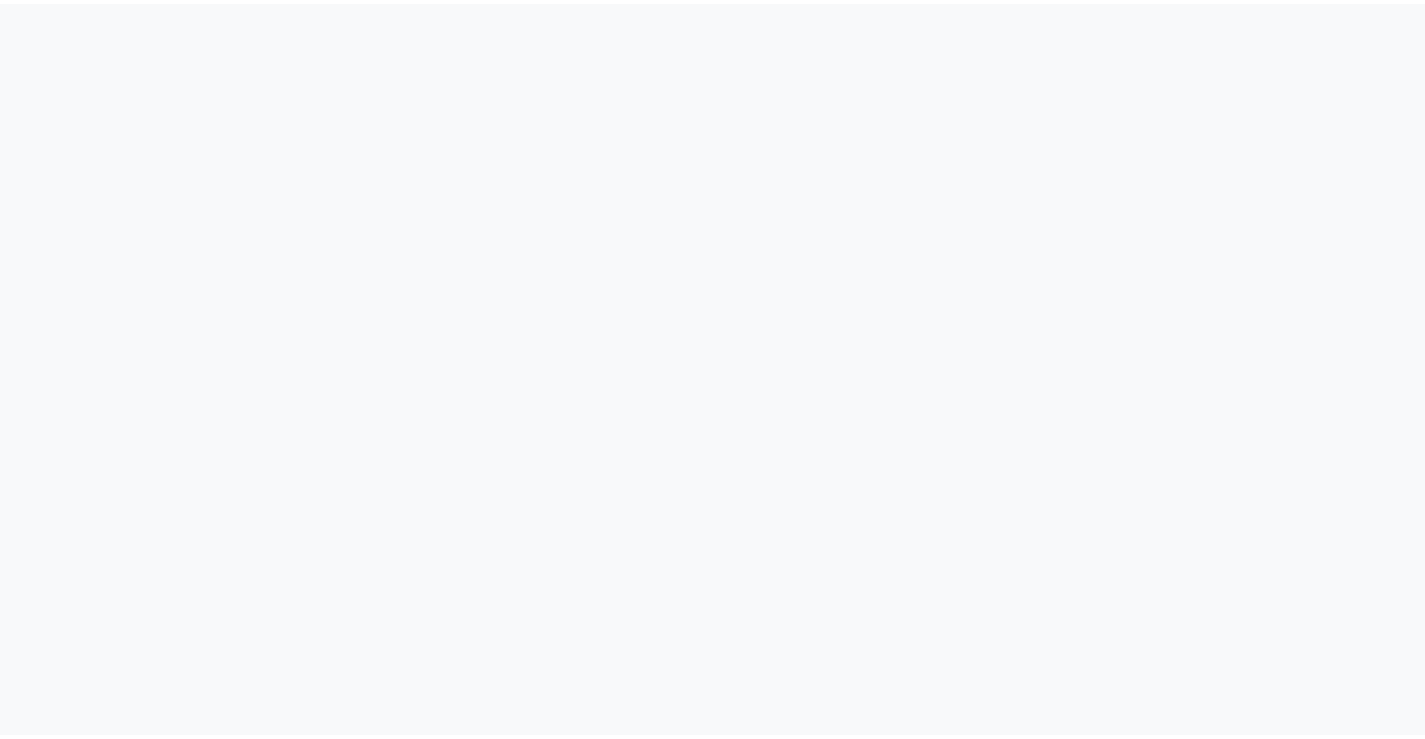 scroll, scrollTop: 0, scrollLeft: 0, axis: both 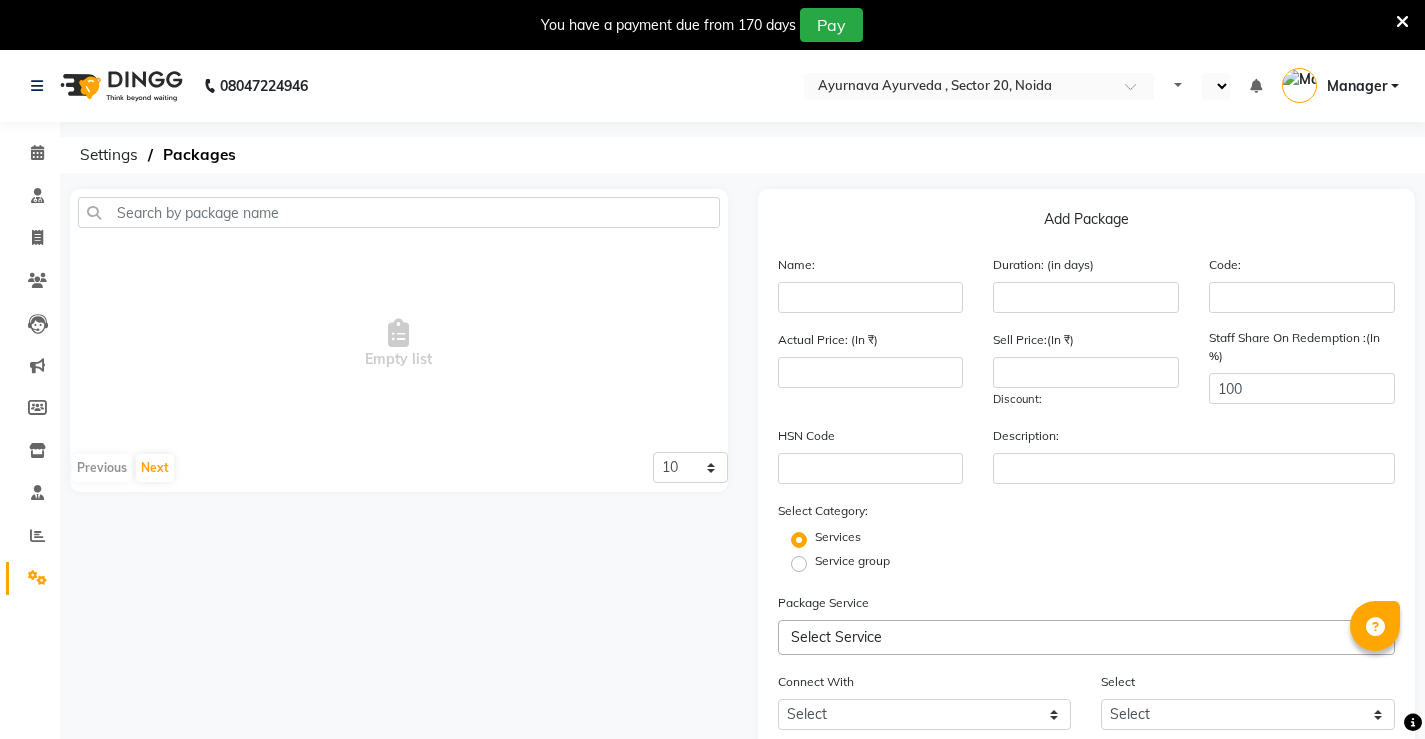 select on "en" 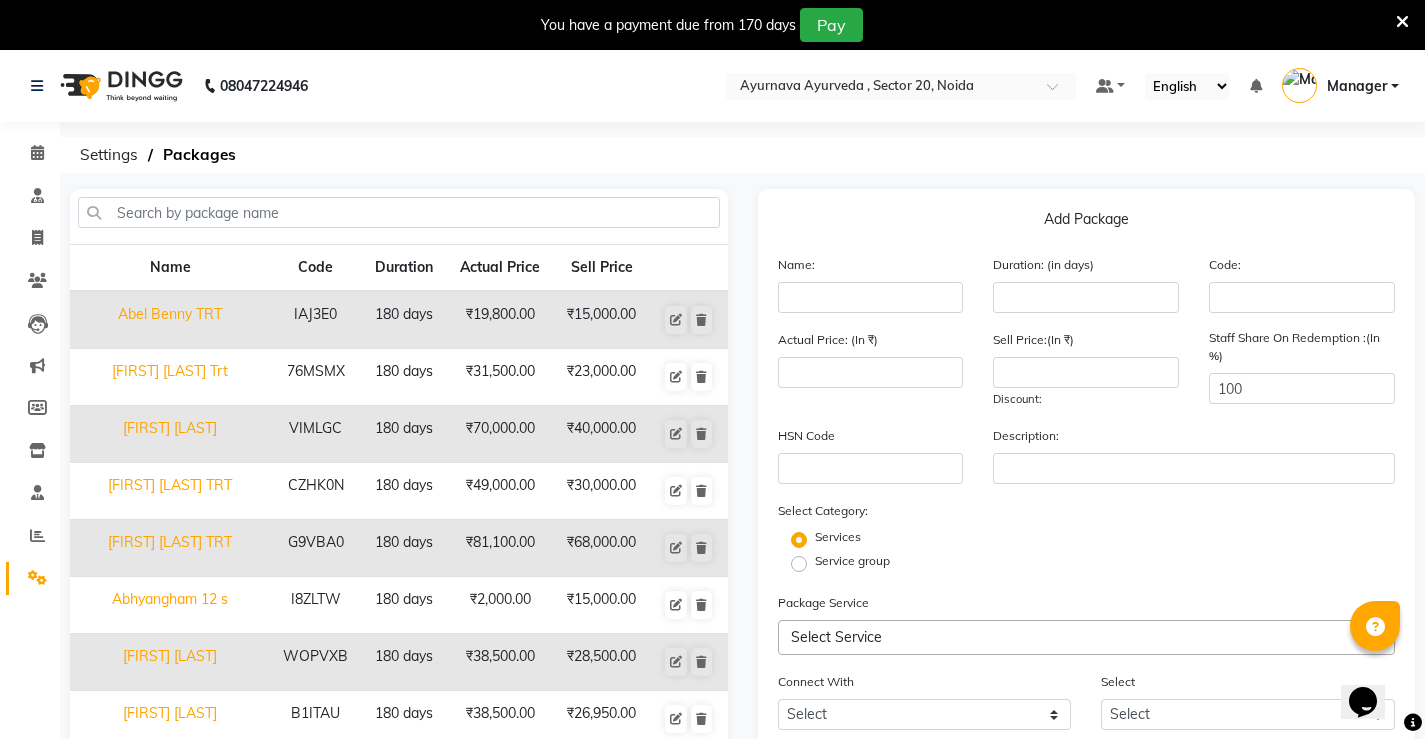 scroll, scrollTop: 0, scrollLeft: 0, axis: both 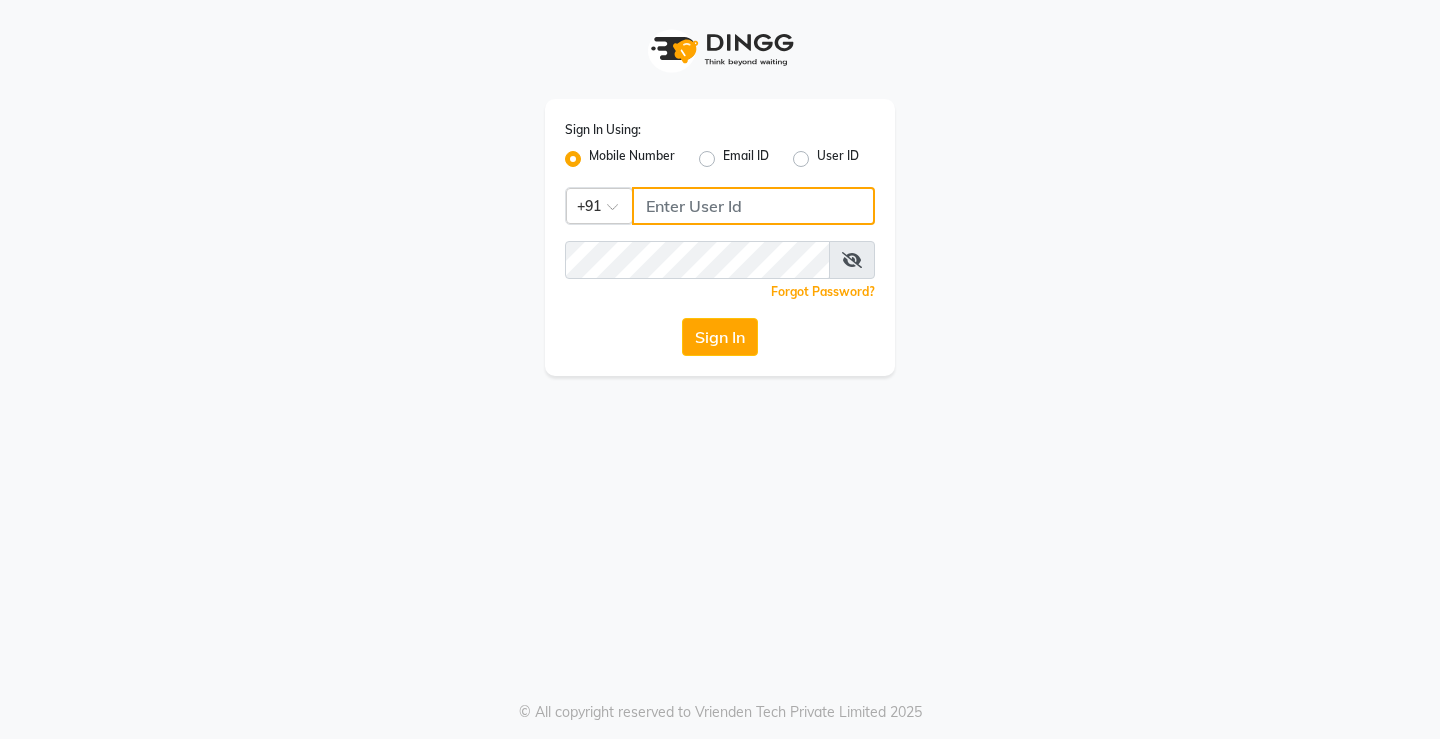 type on "[PHONE]" 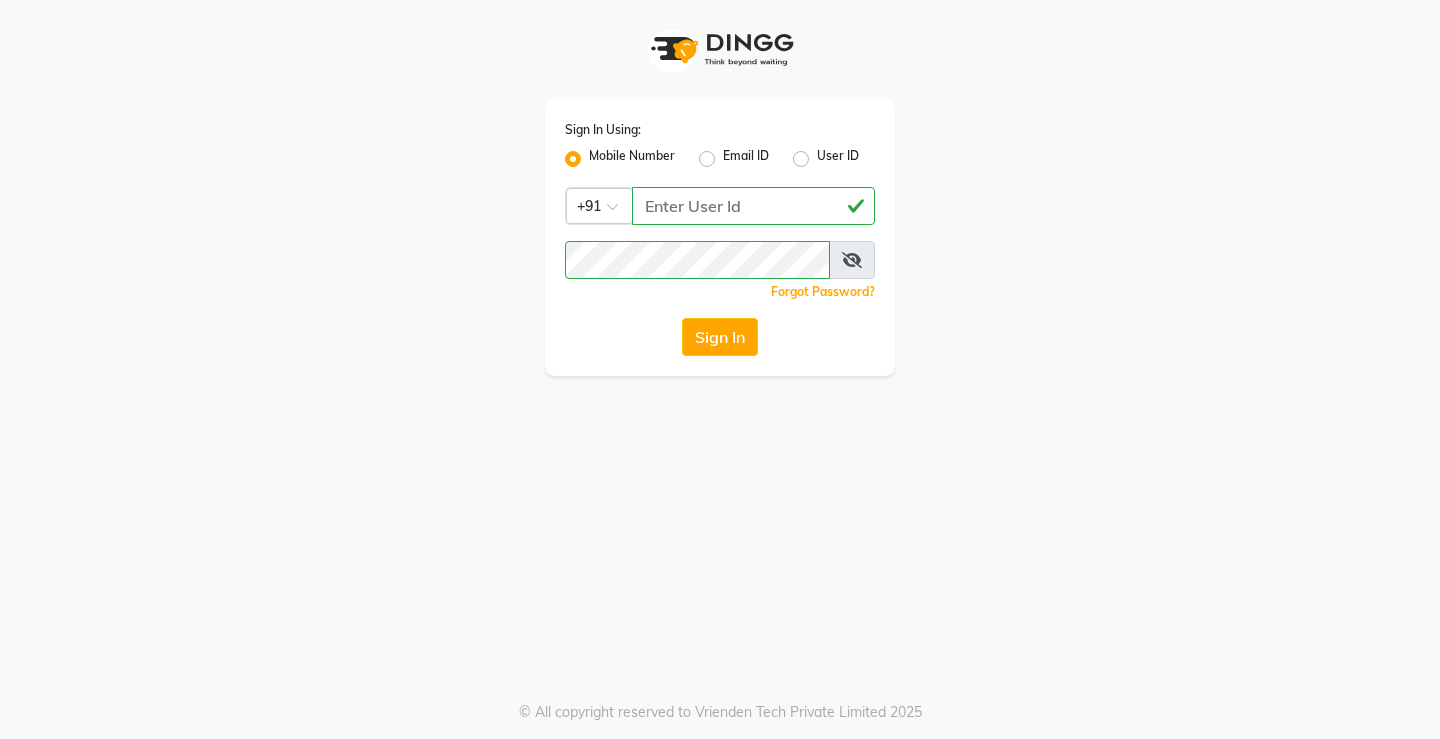 click on "Sign In Using: Mobile Number Email ID User ID Country Code × +91 9205722500  Remember me Forgot Password?  Sign In" 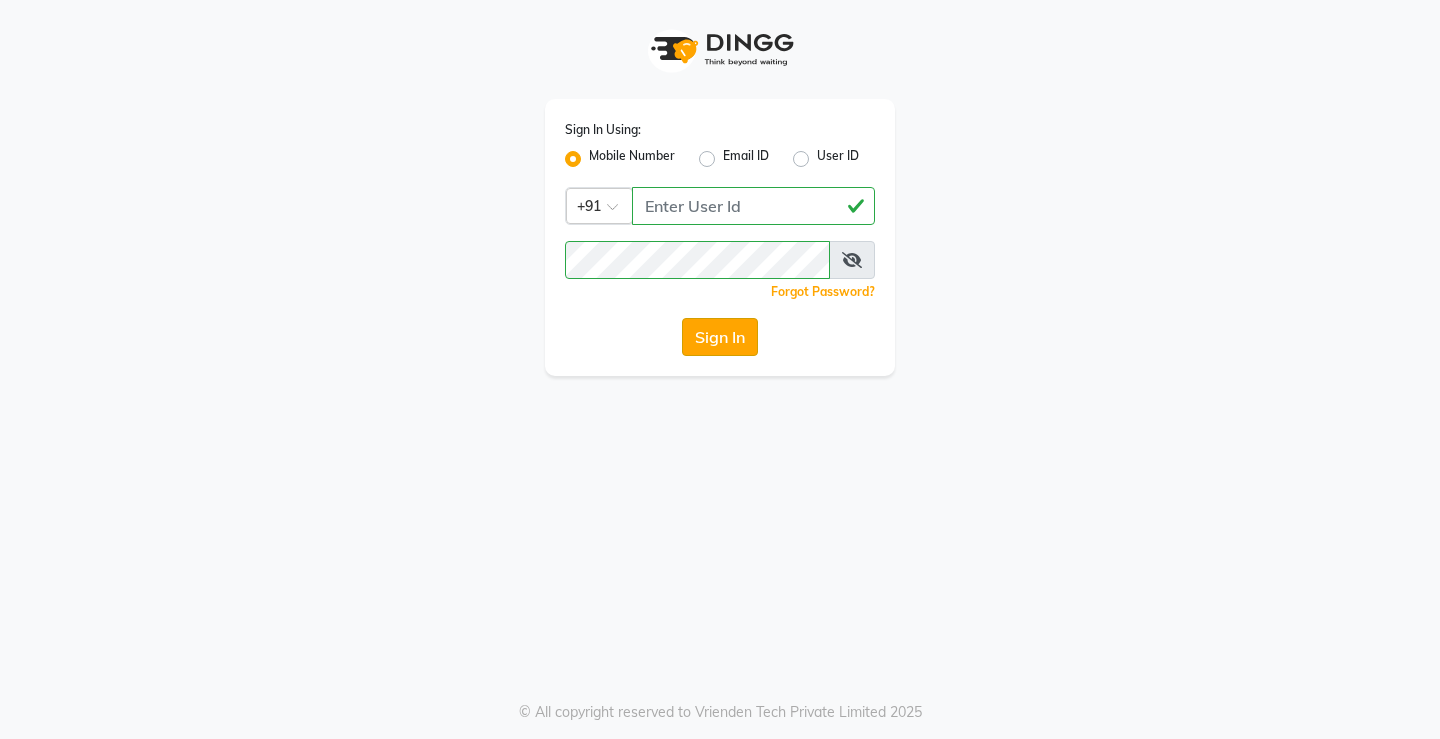 click on "Sign In" 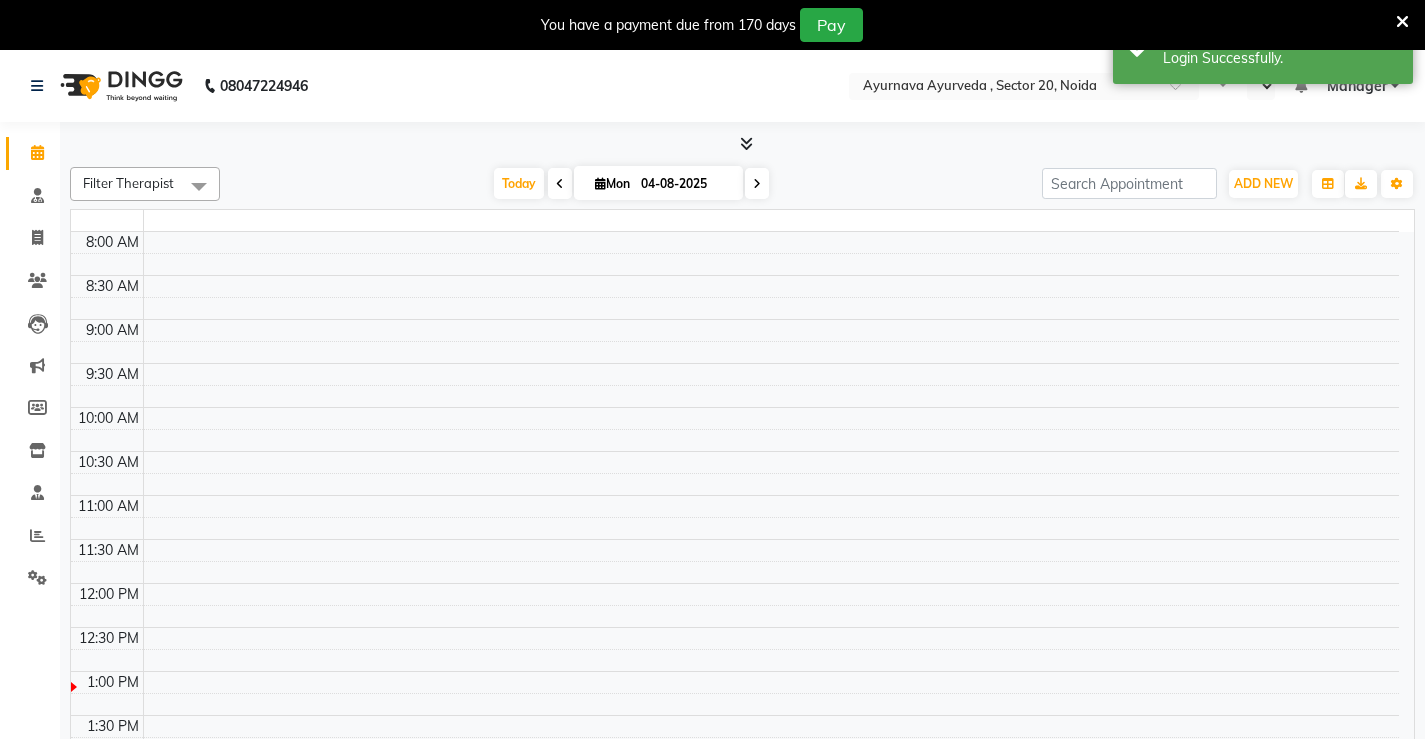 select on "en" 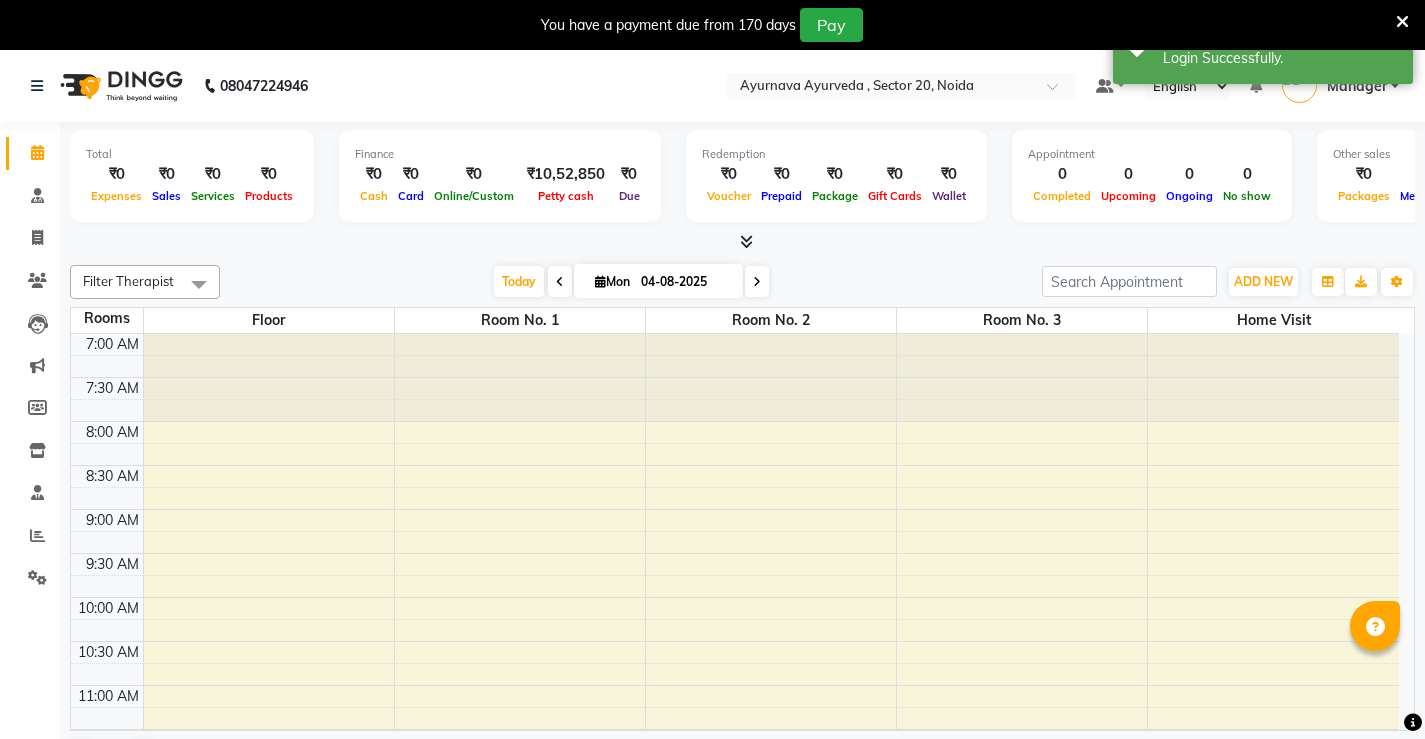 scroll, scrollTop: 529, scrollLeft: 0, axis: vertical 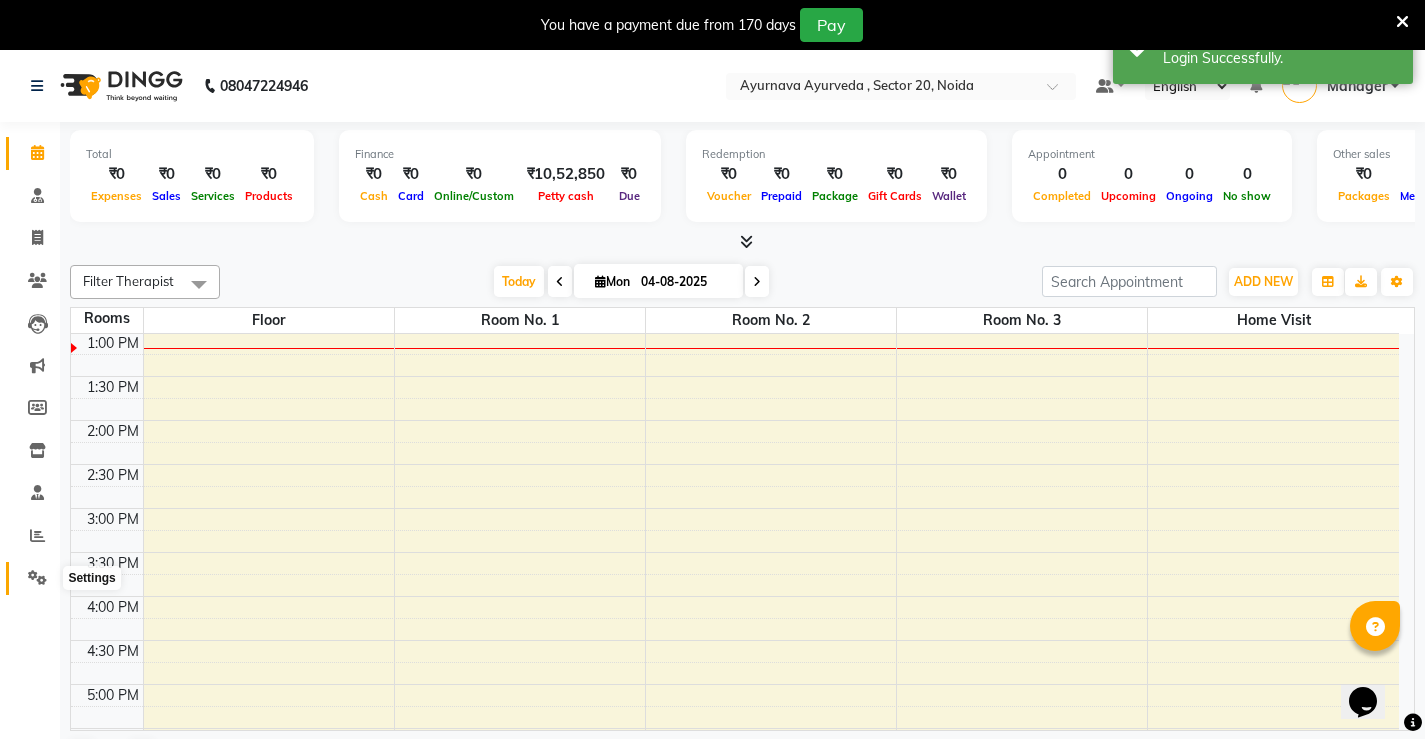 click 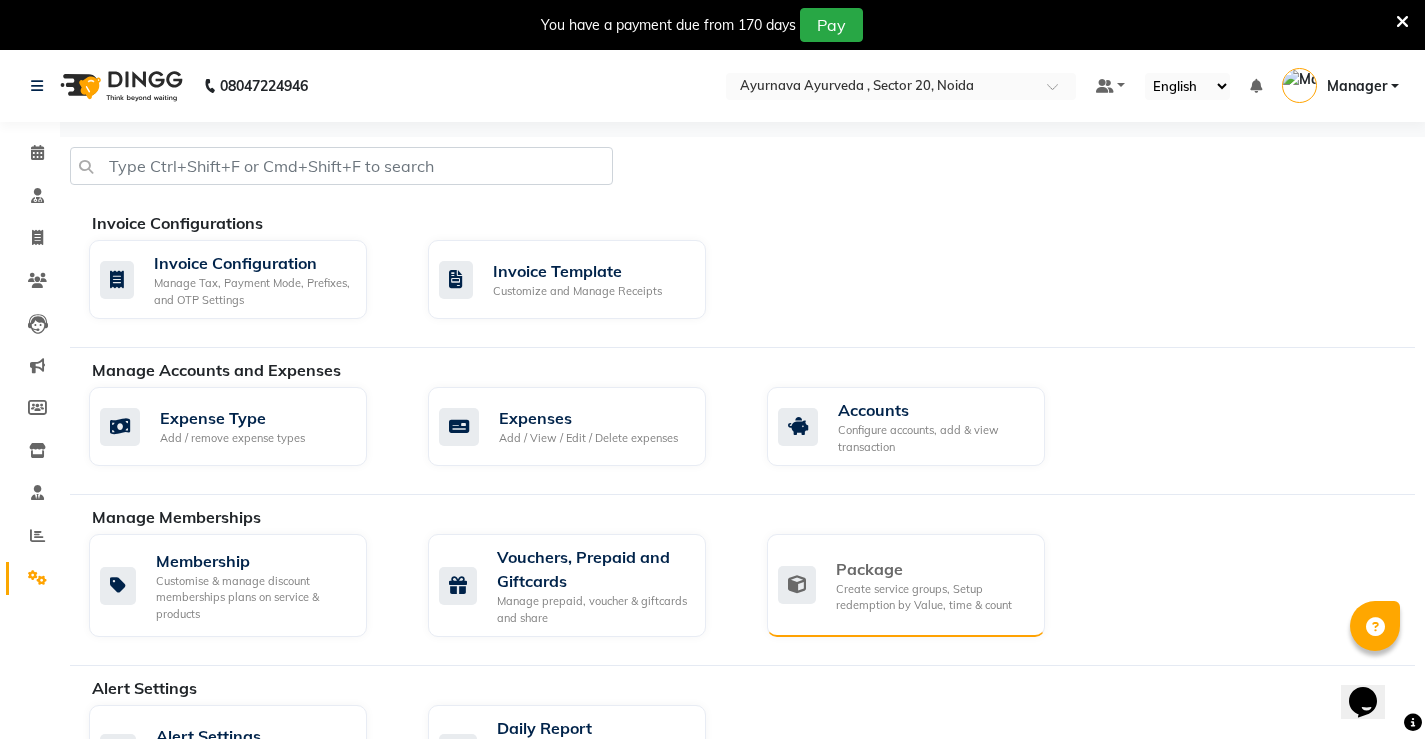 click on "Create service groups, Setup redemption by Value, time & count" 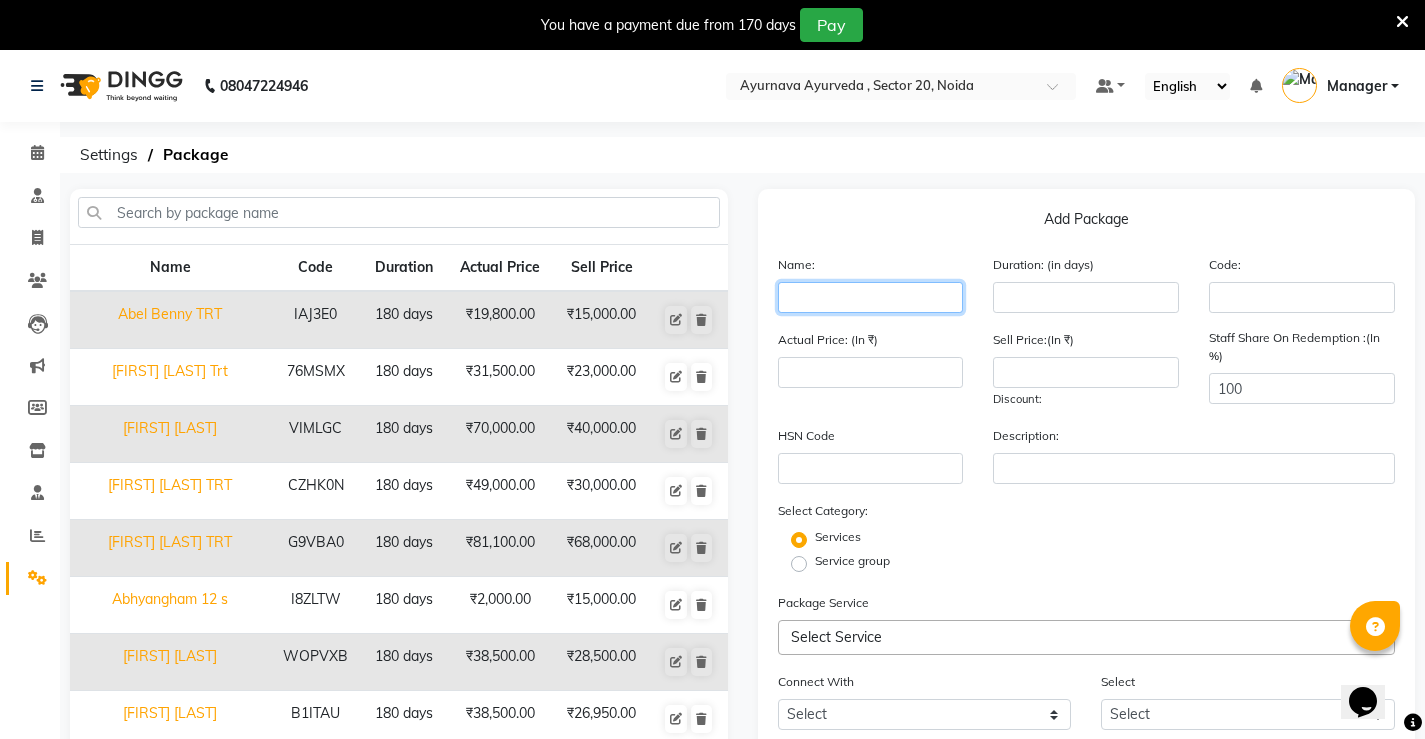 click 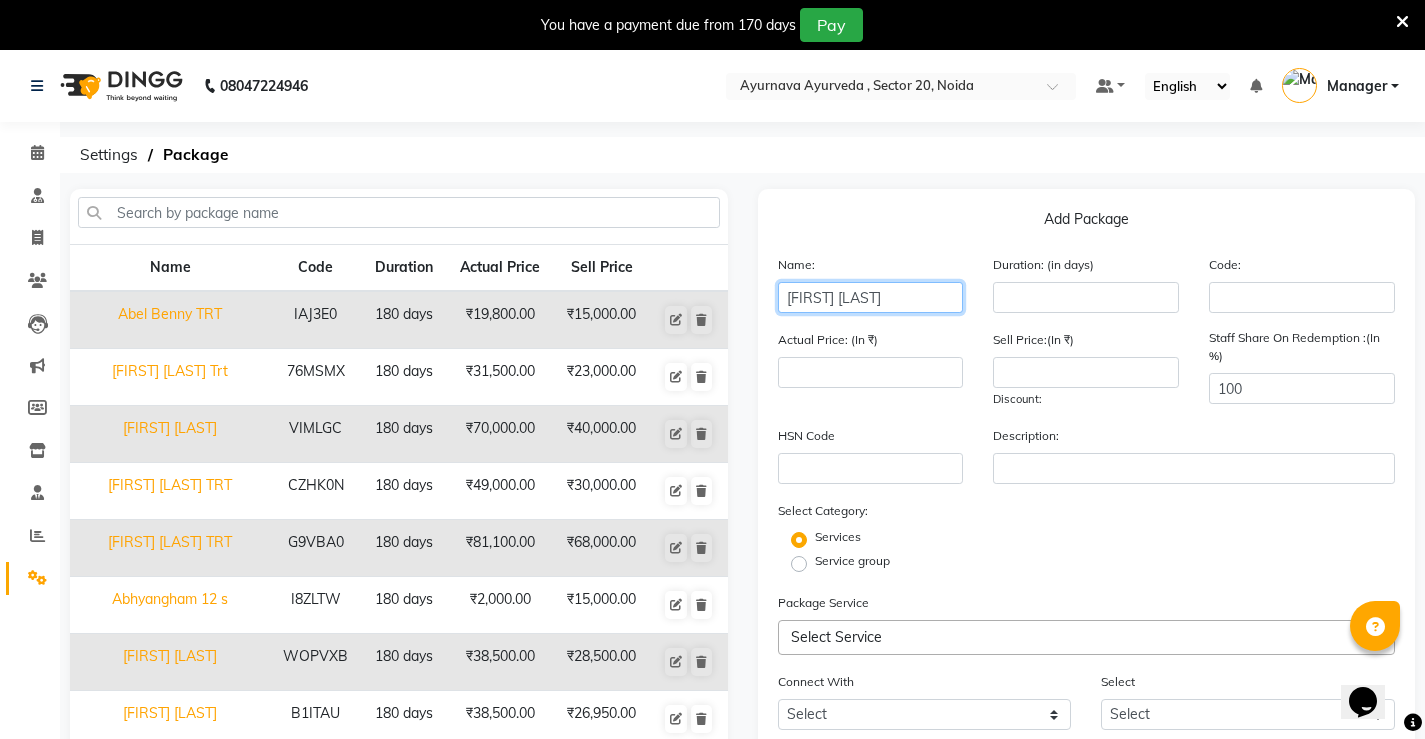 type on "Sashi chawla" 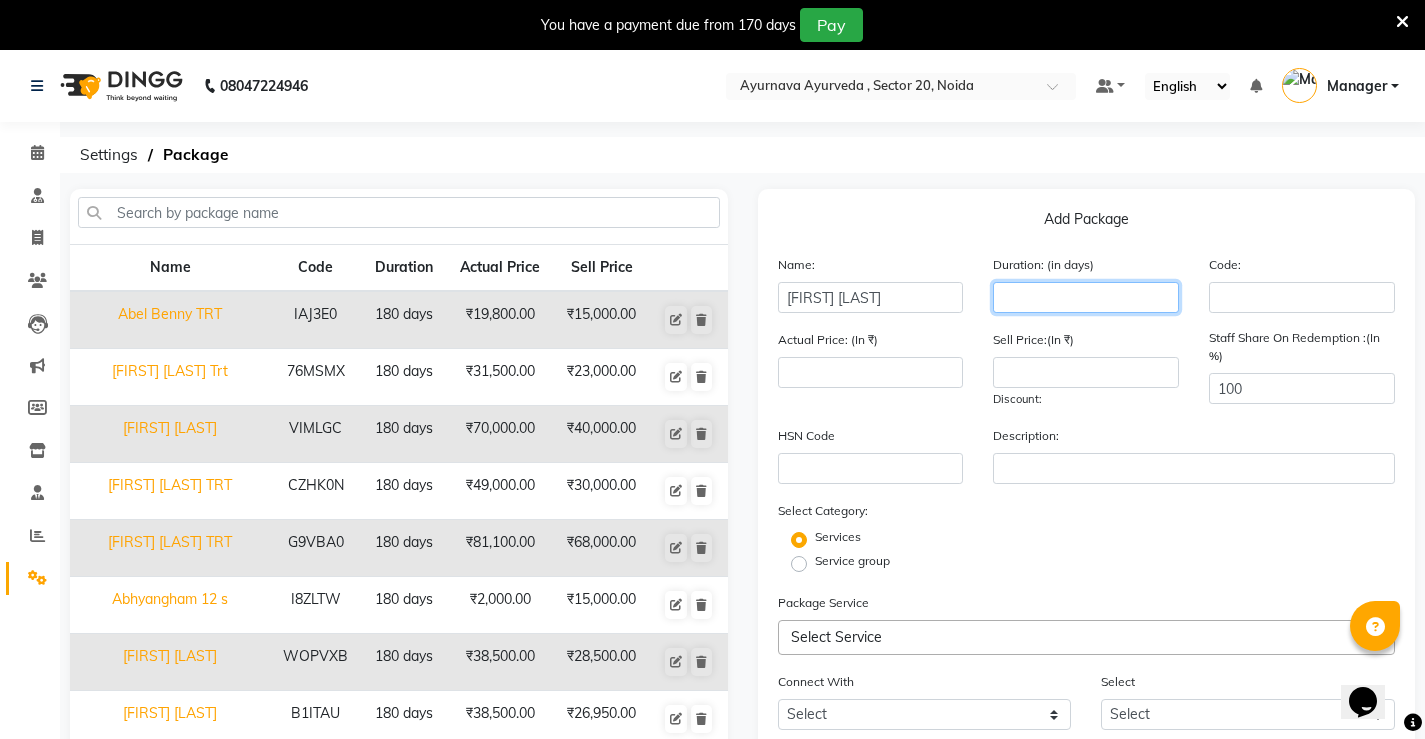 click 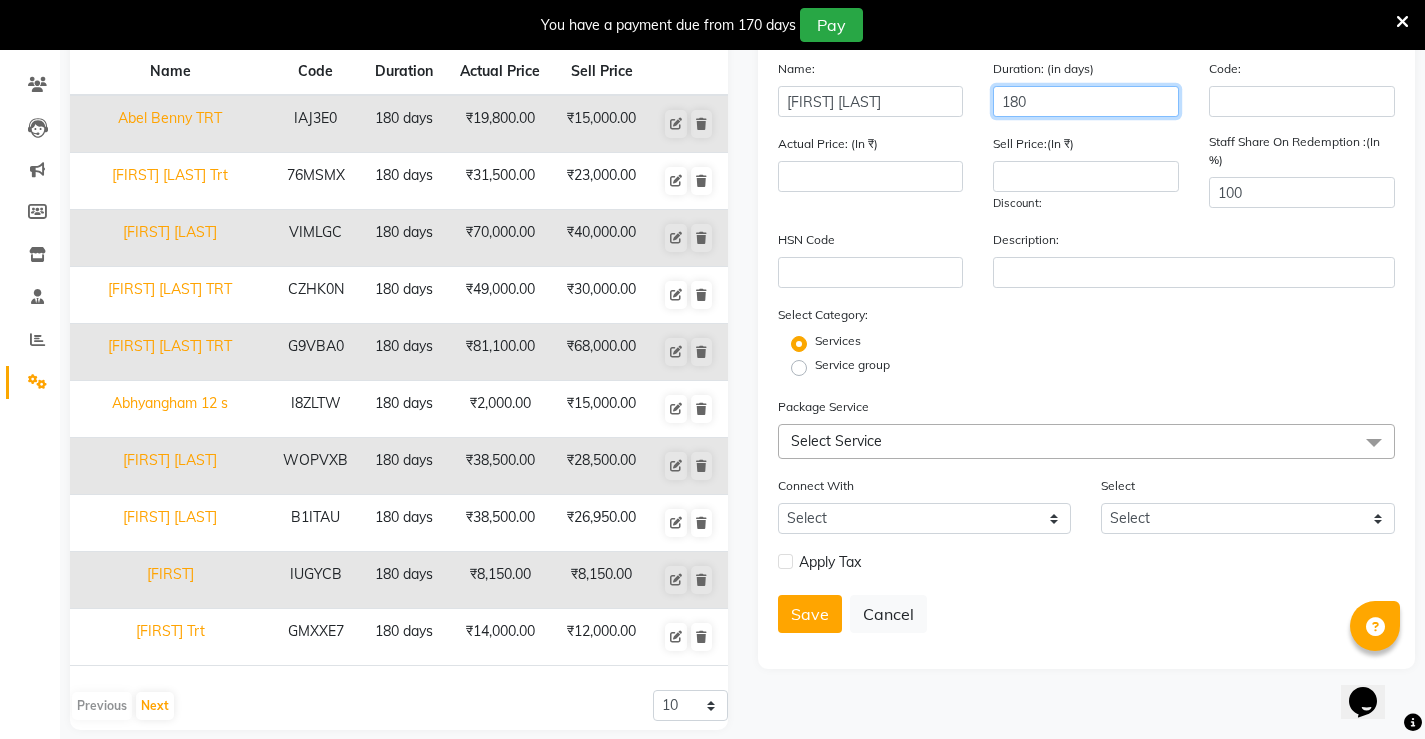 scroll, scrollTop: 217, scrollLeft: 0, axis: vertical 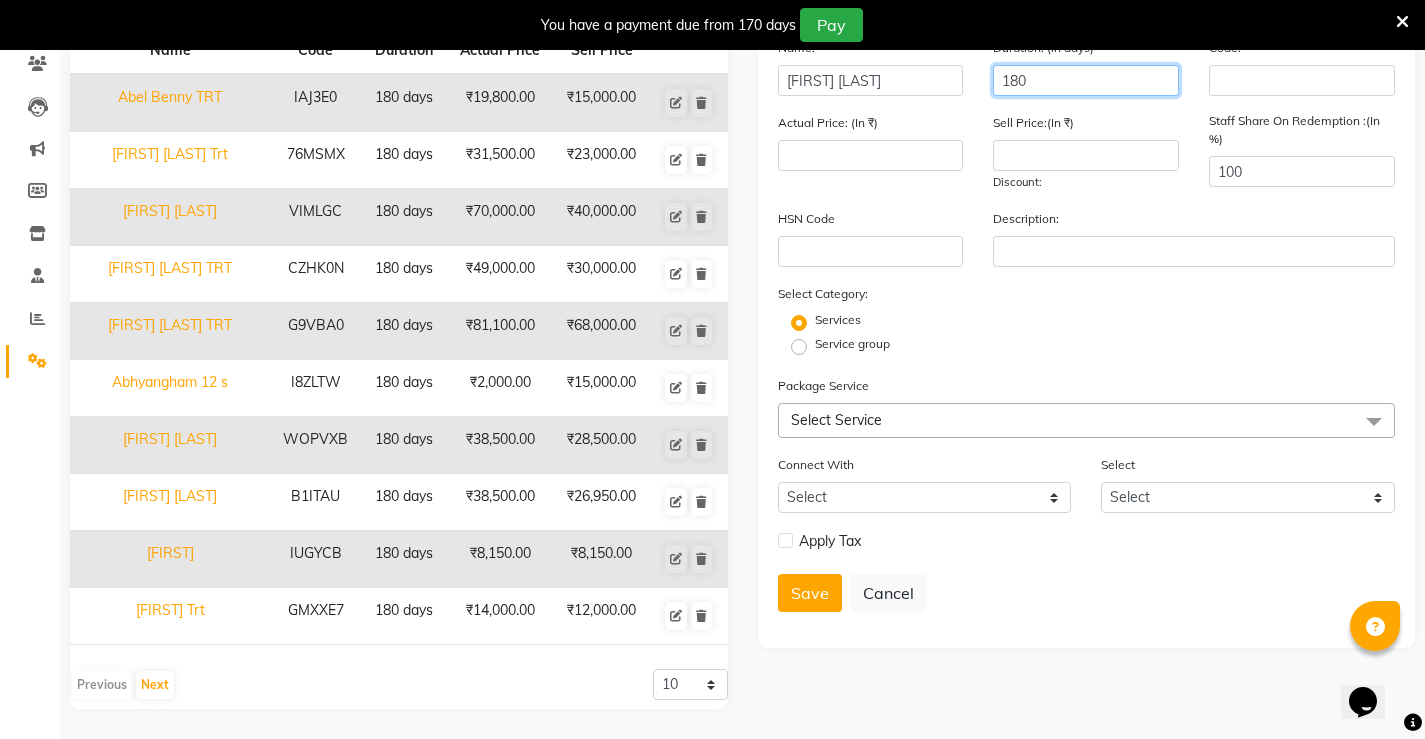 type on "180" 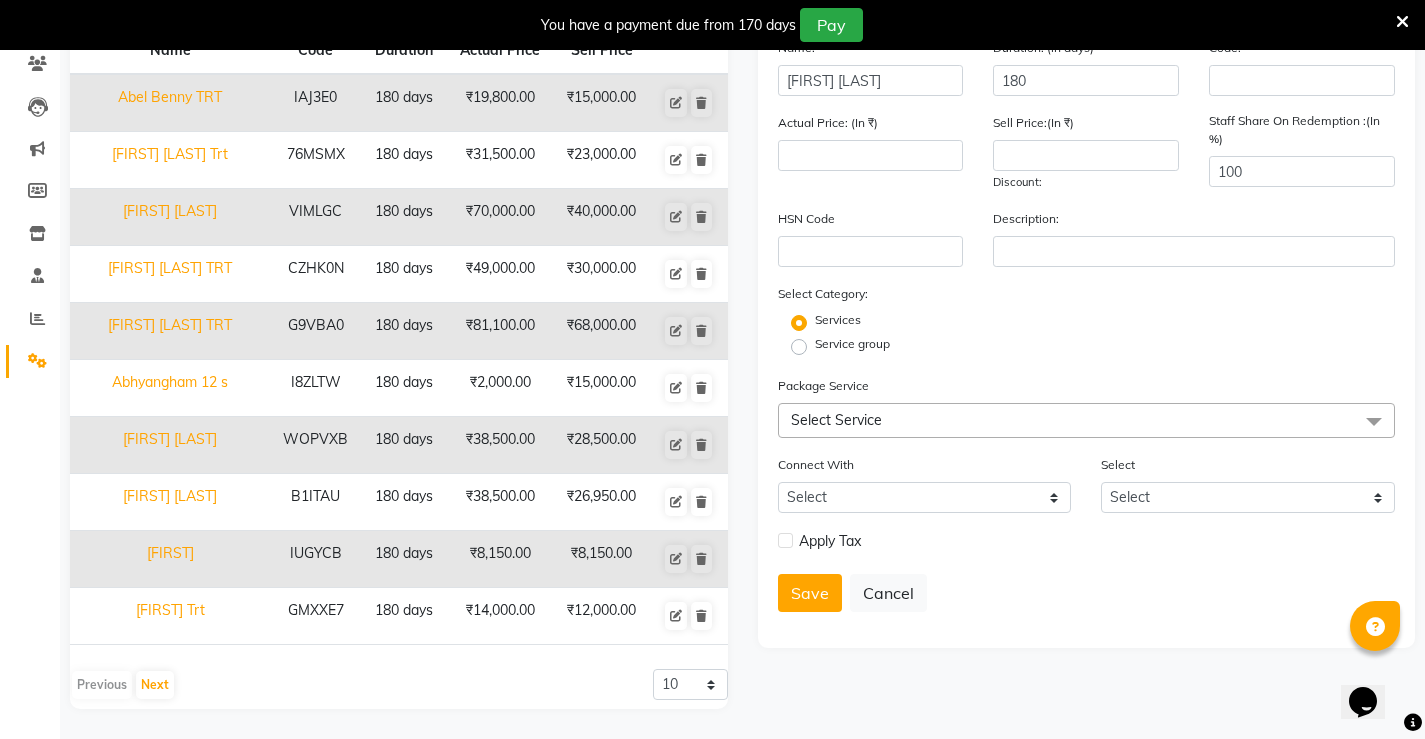 click on "Select Service" 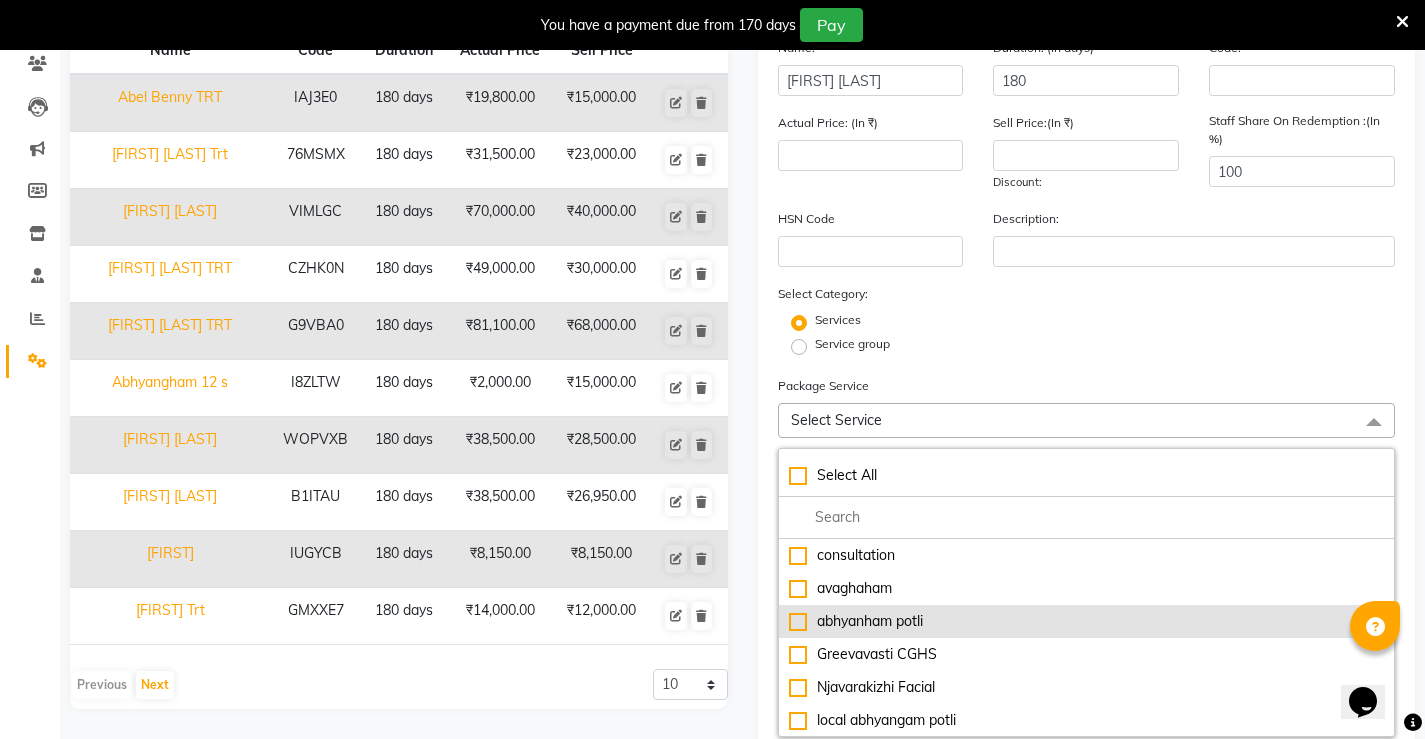 click on "abhyanham potli" 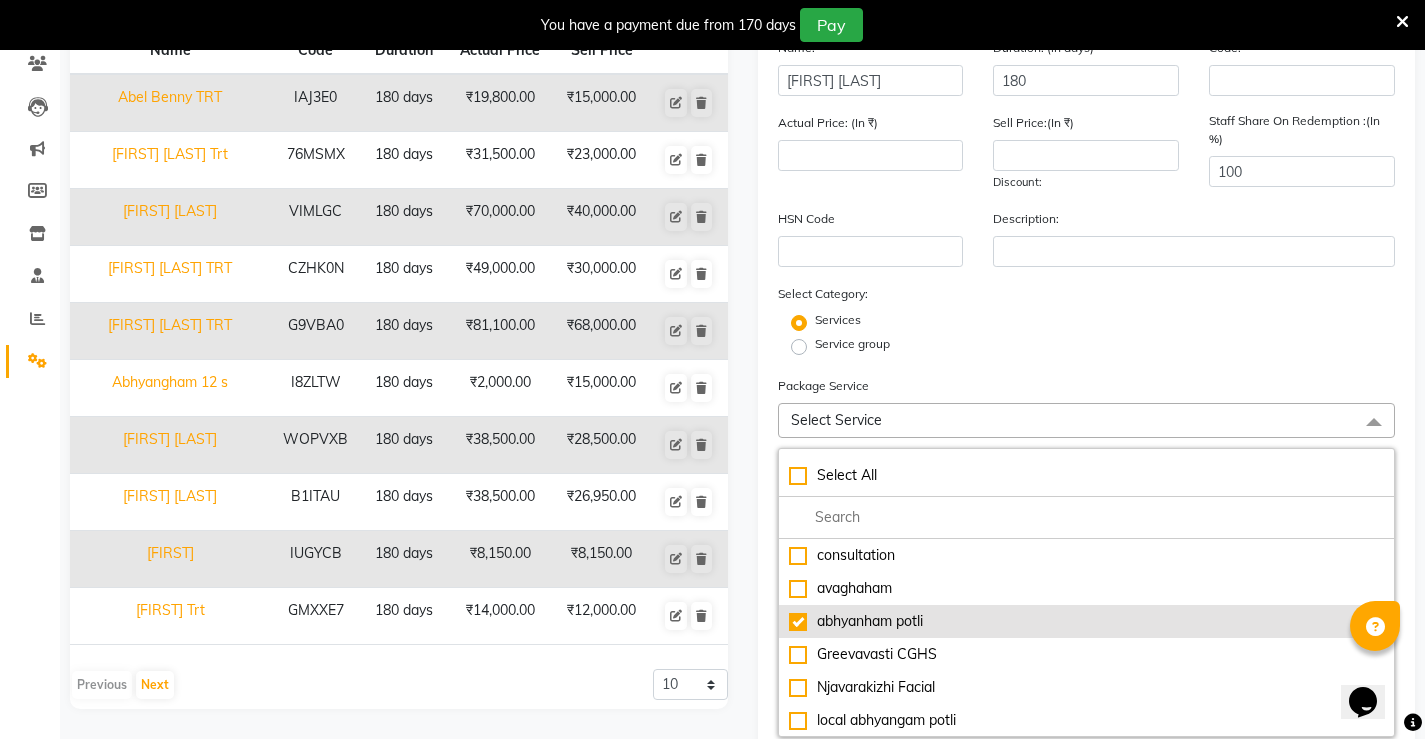 type on "3300" 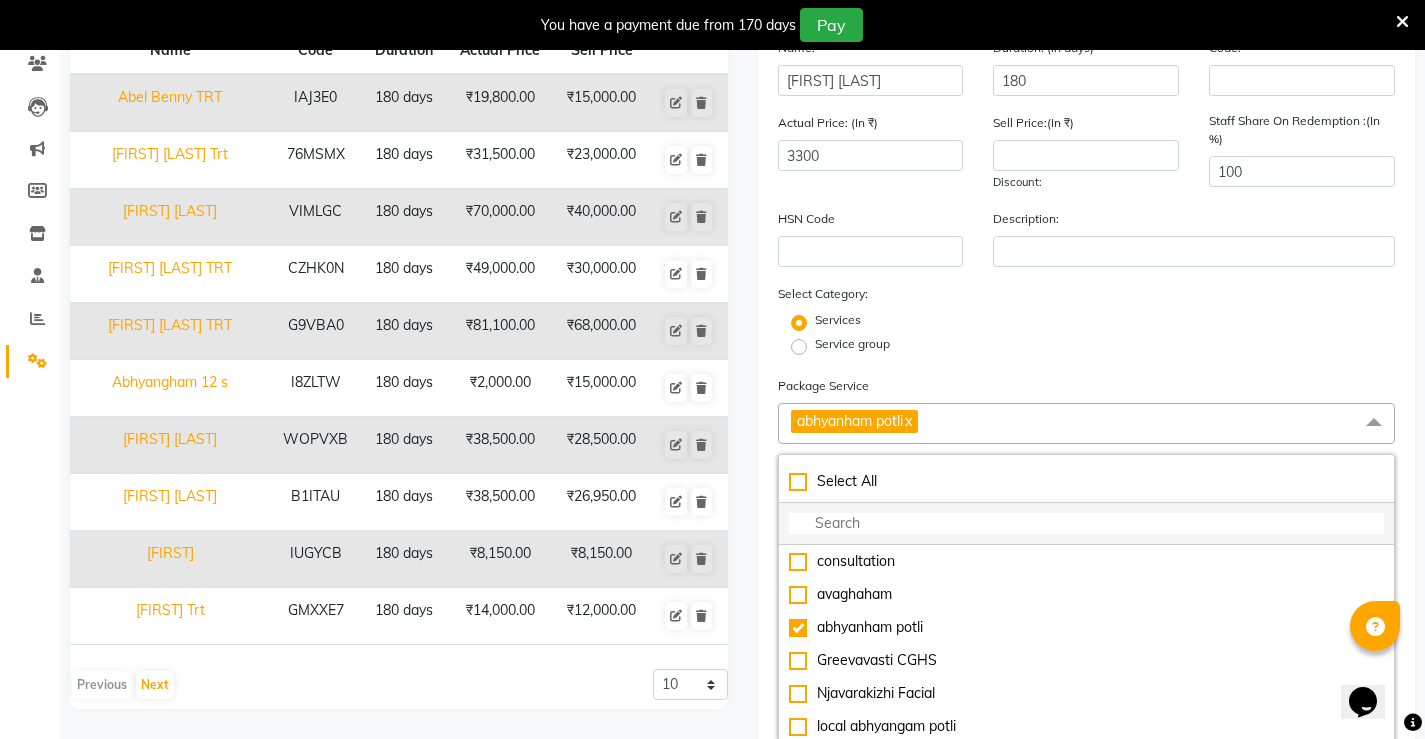 click 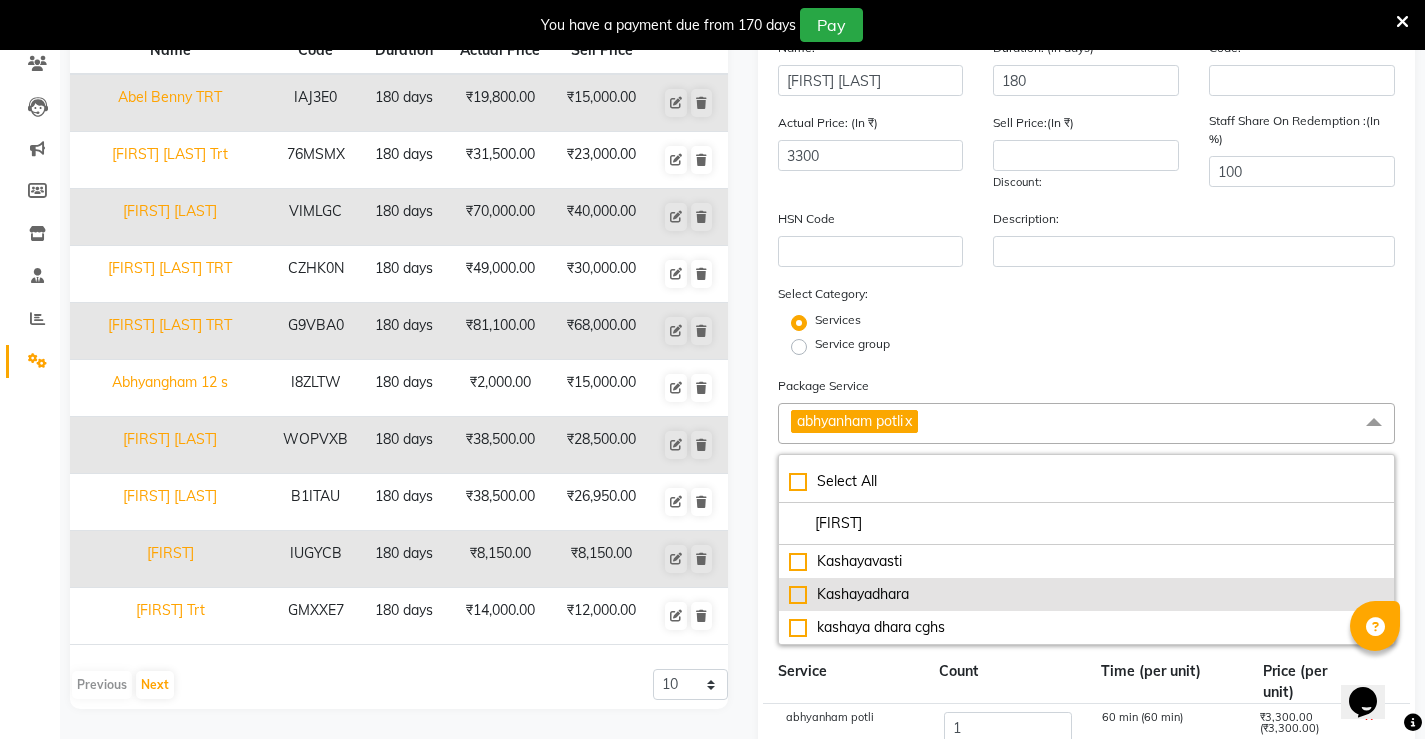 type on "kash" 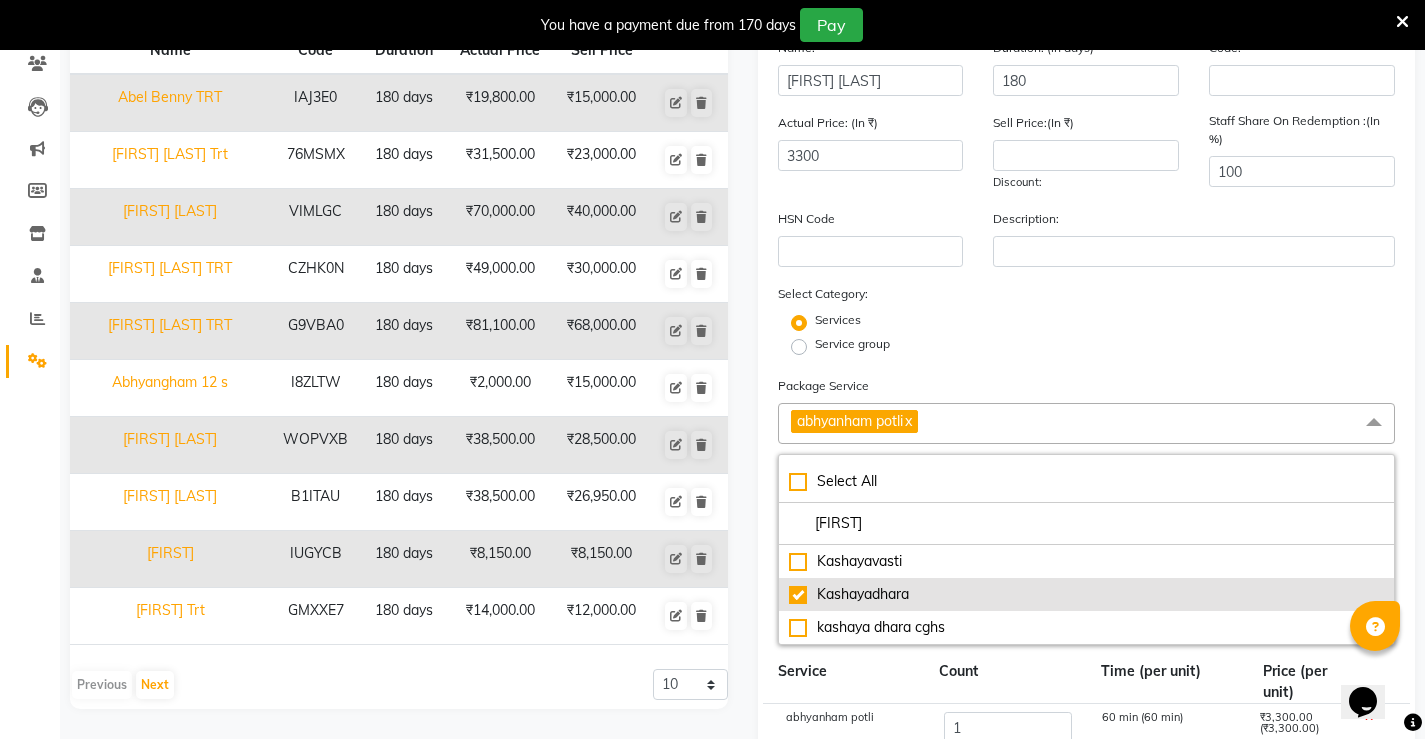 type on "6300" 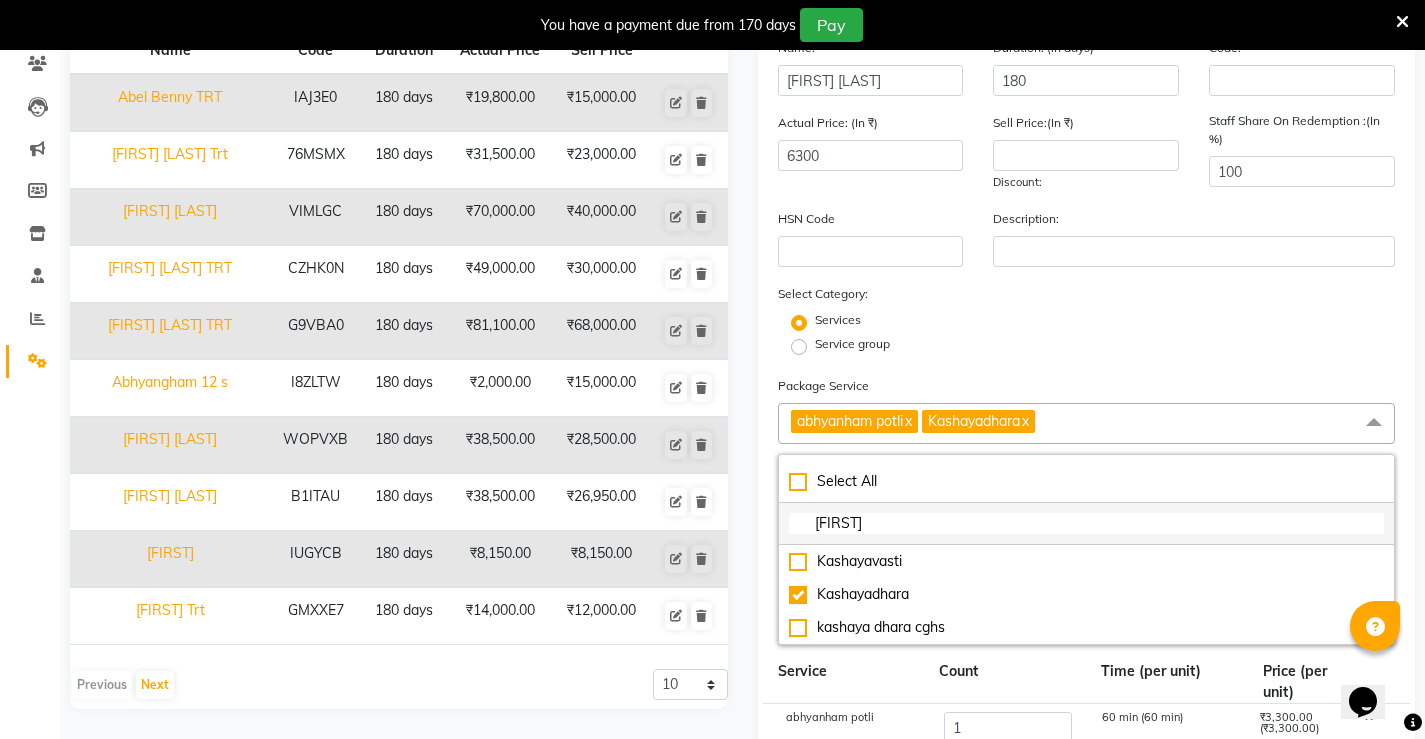 click on "kash" 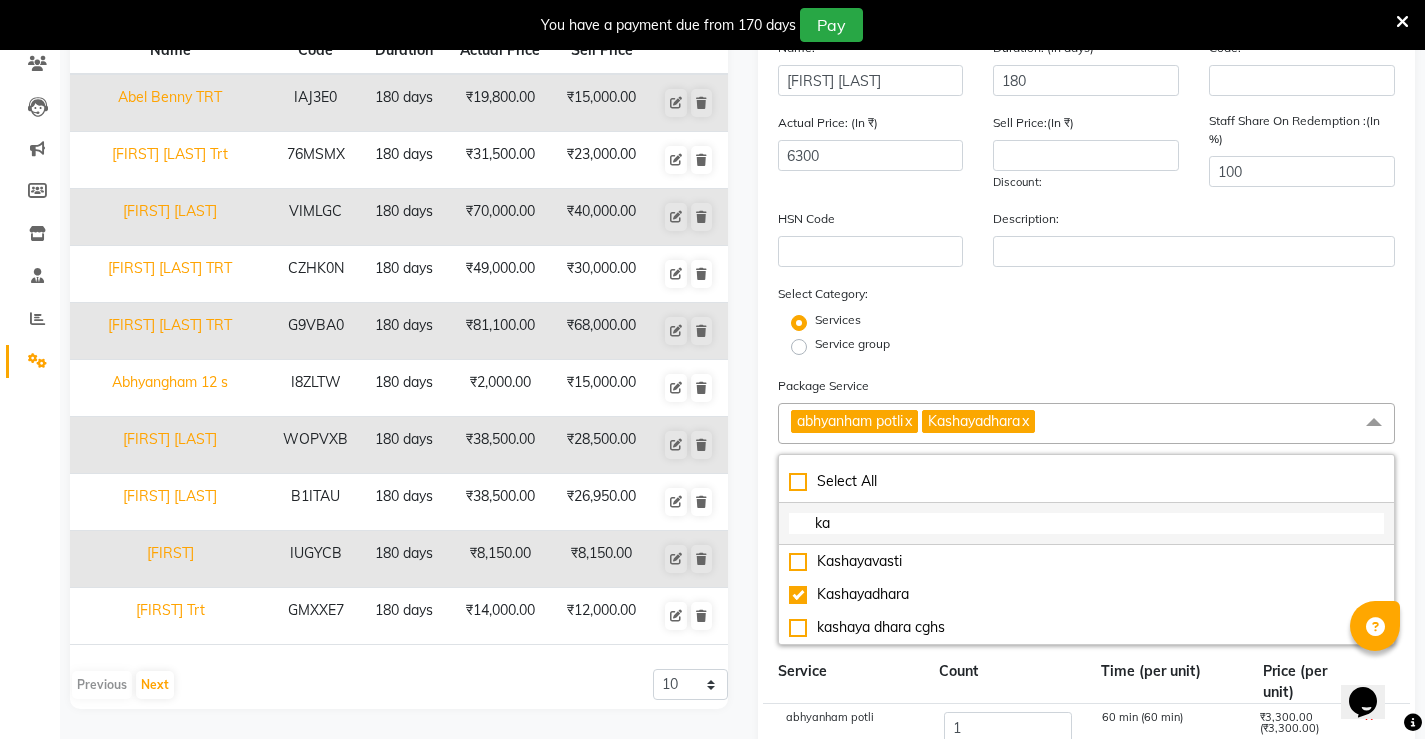 type on "k" 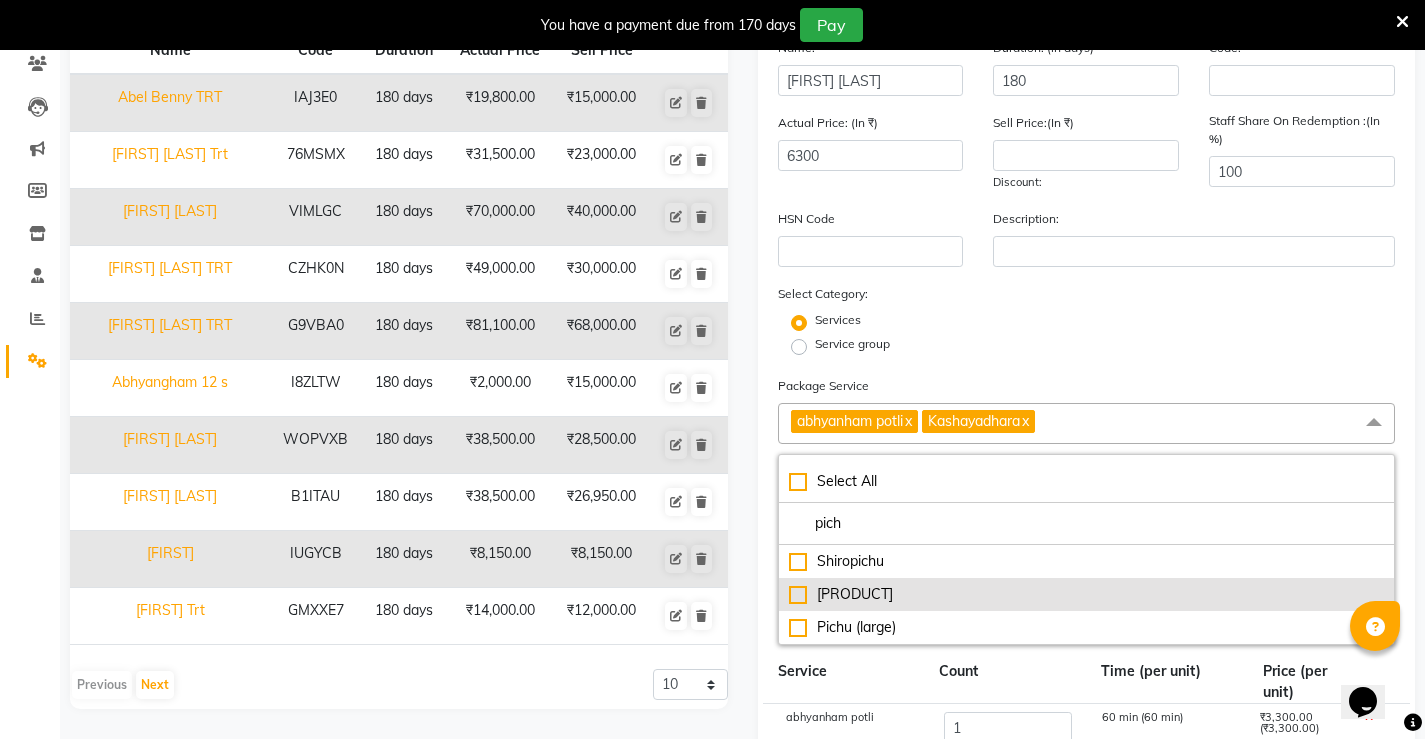 type on "pich" 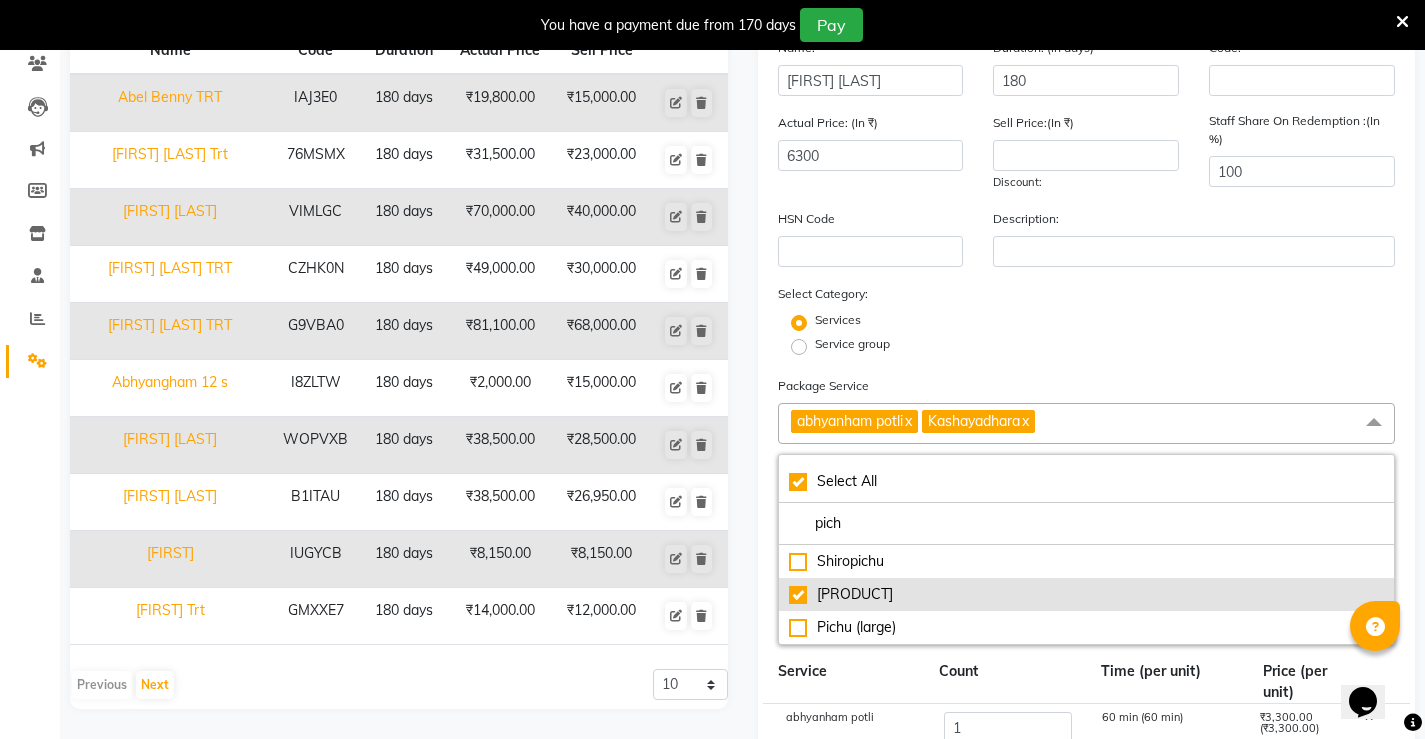 type on "7800" 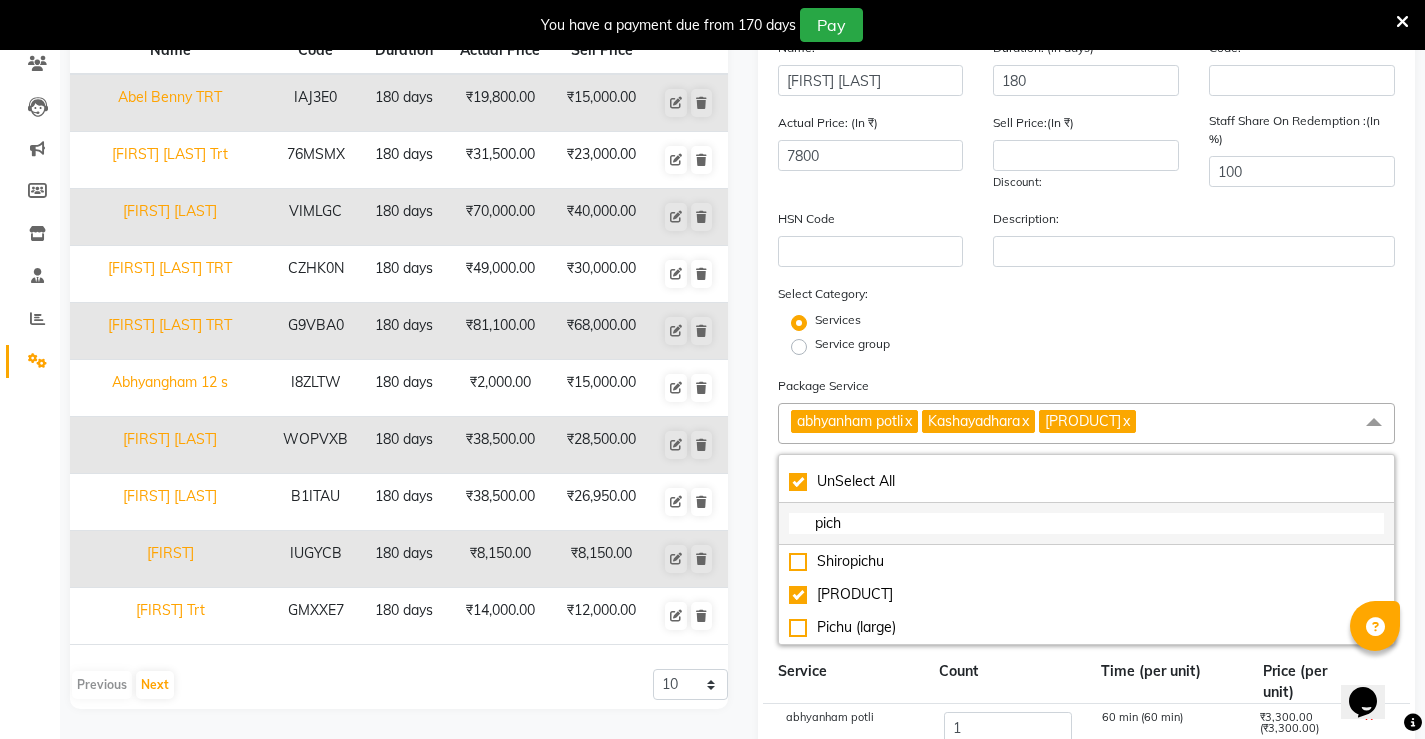 click on "pich" 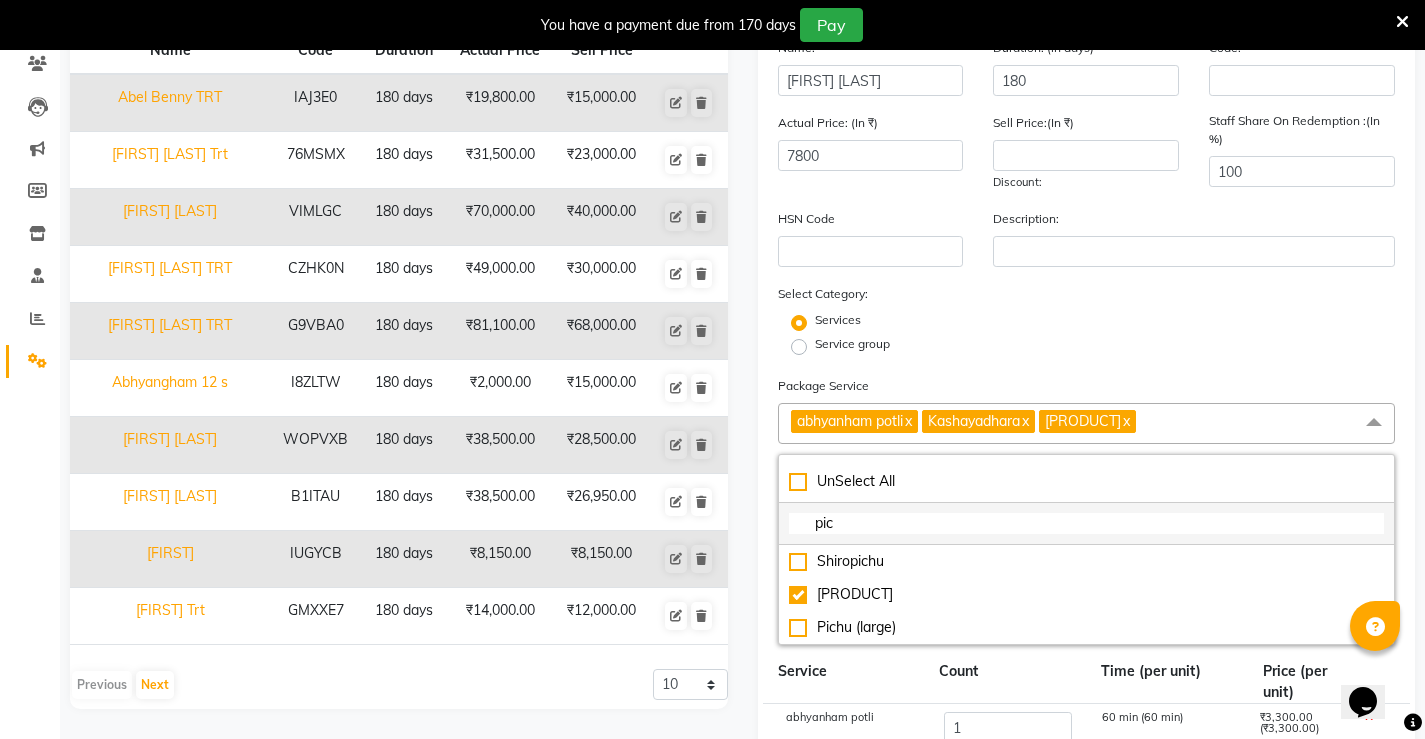checkbox on "false" 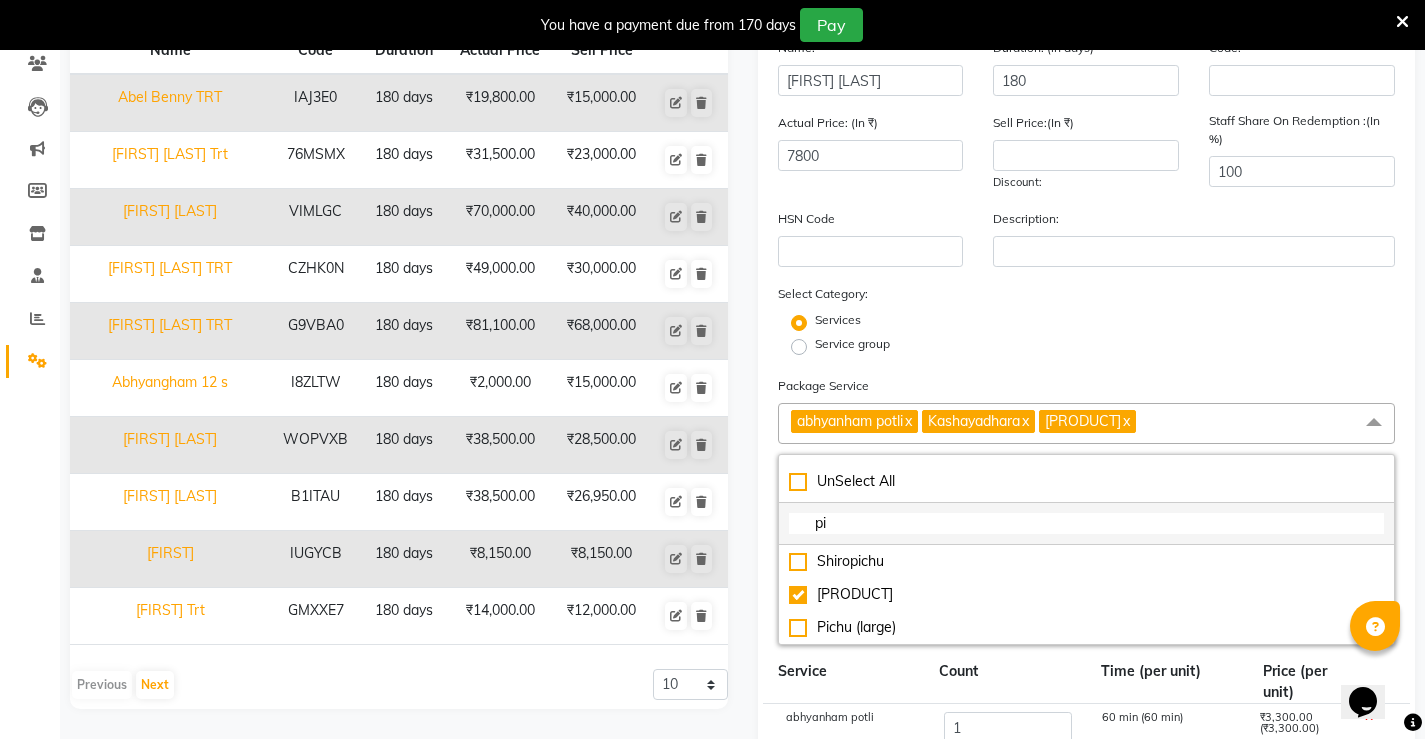 type on "p" 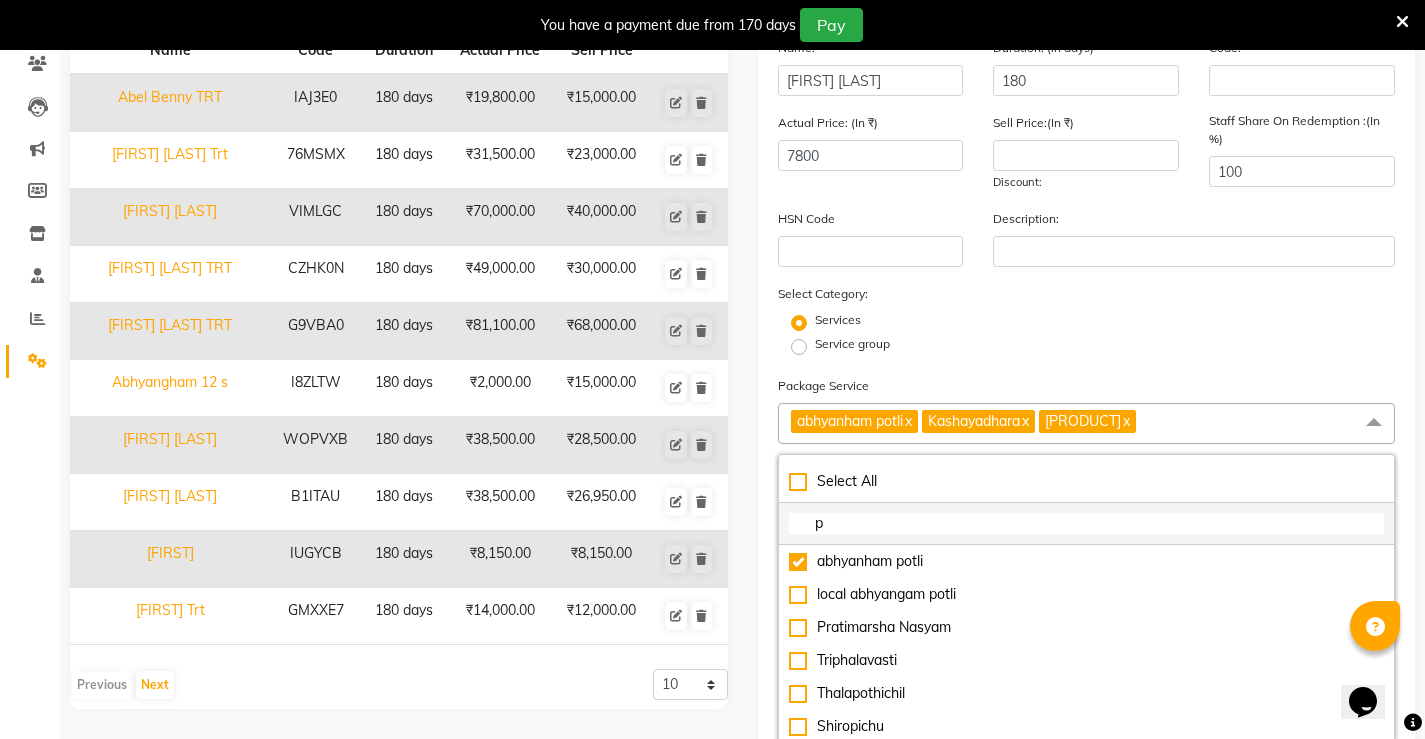 click on "p" 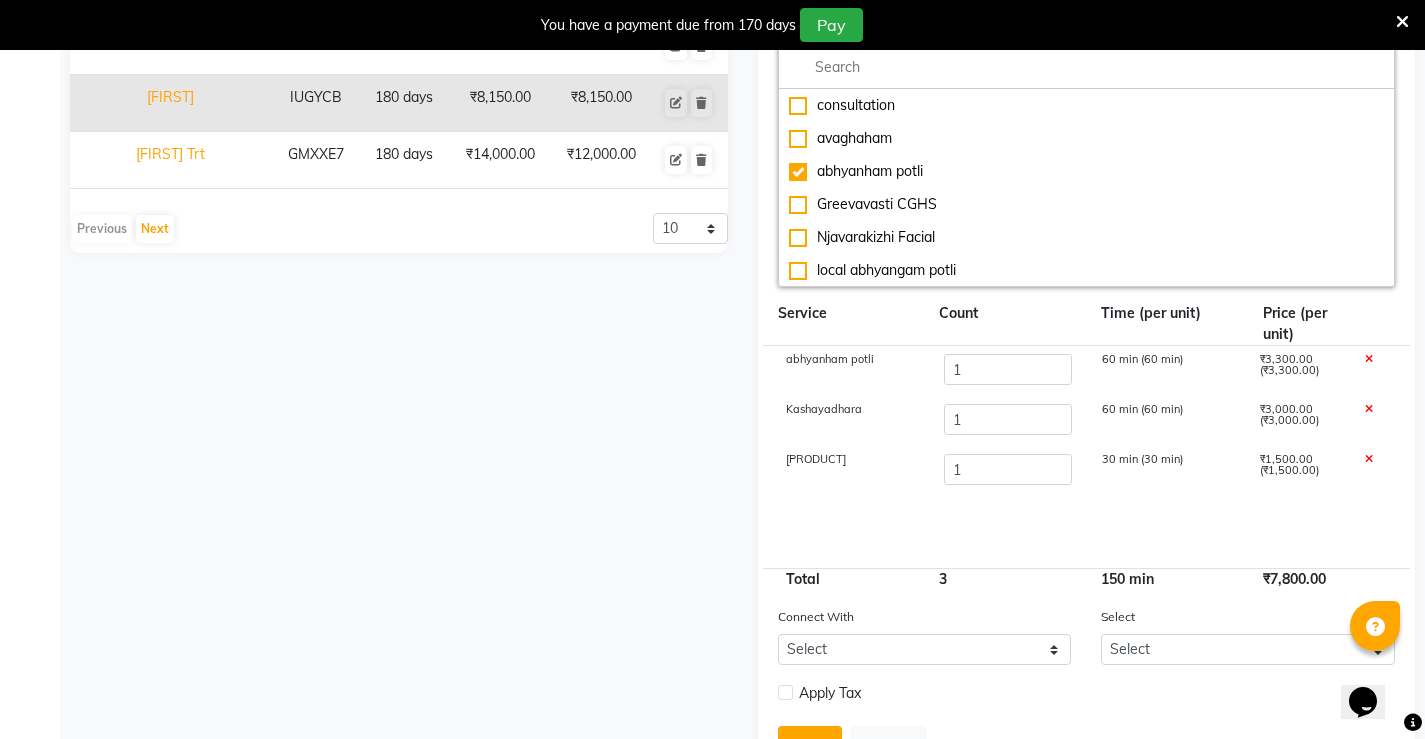 scroll, scrollTop: 717, scrollLeft: 0, axis: vertical 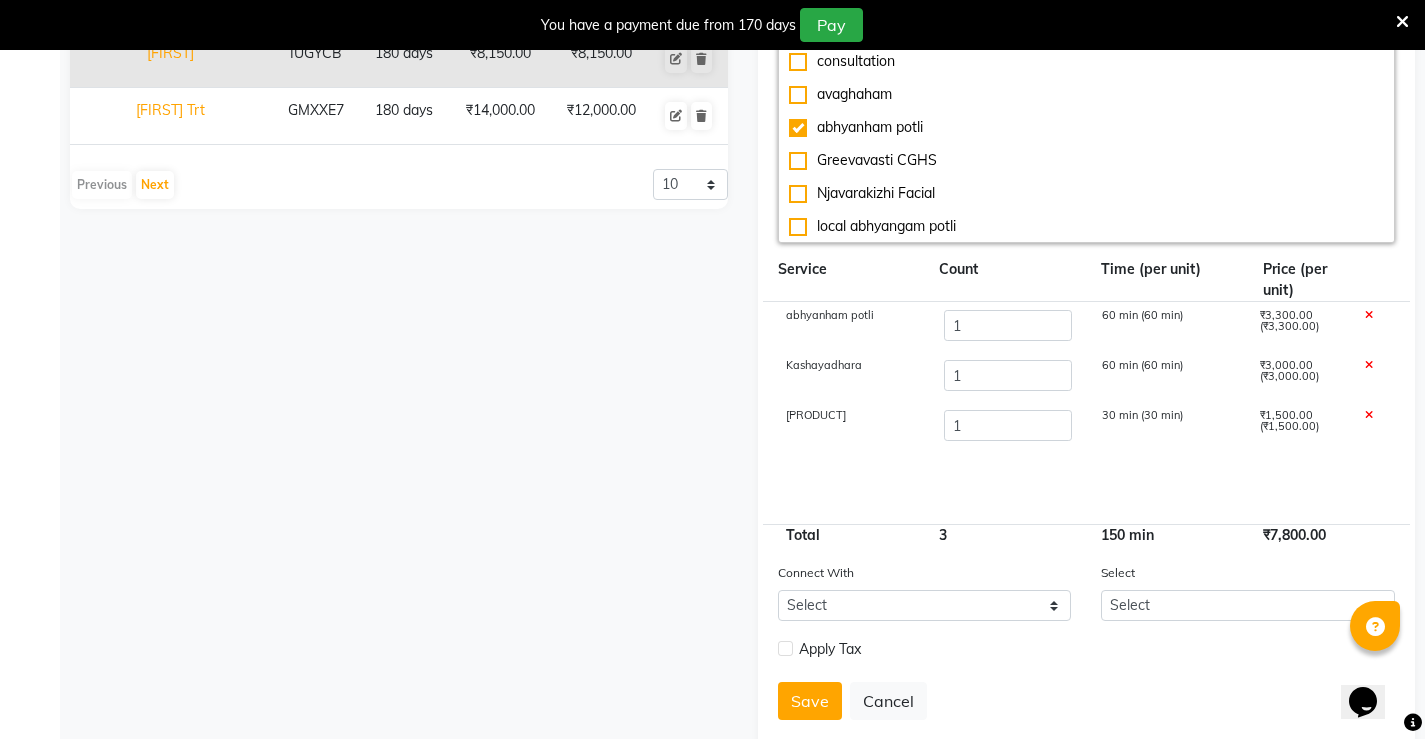 type 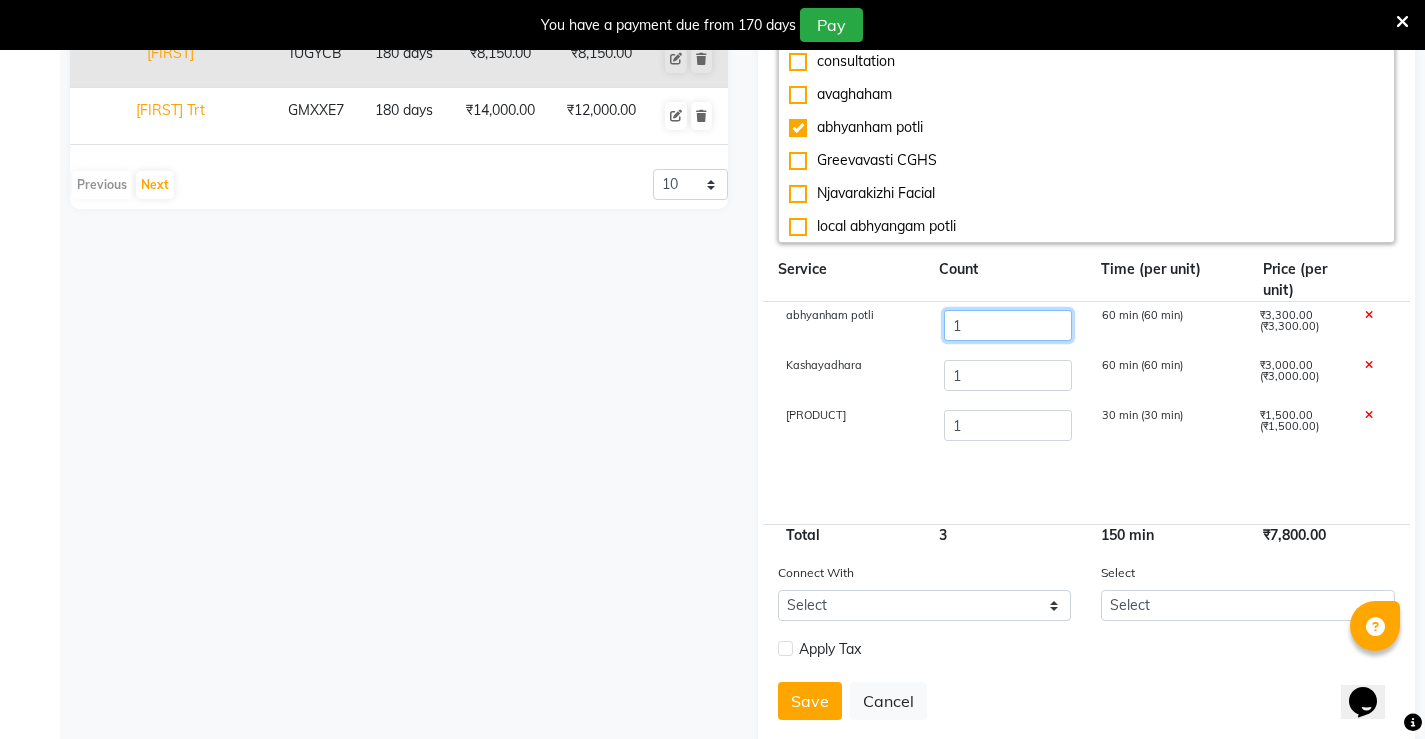 click on "1" 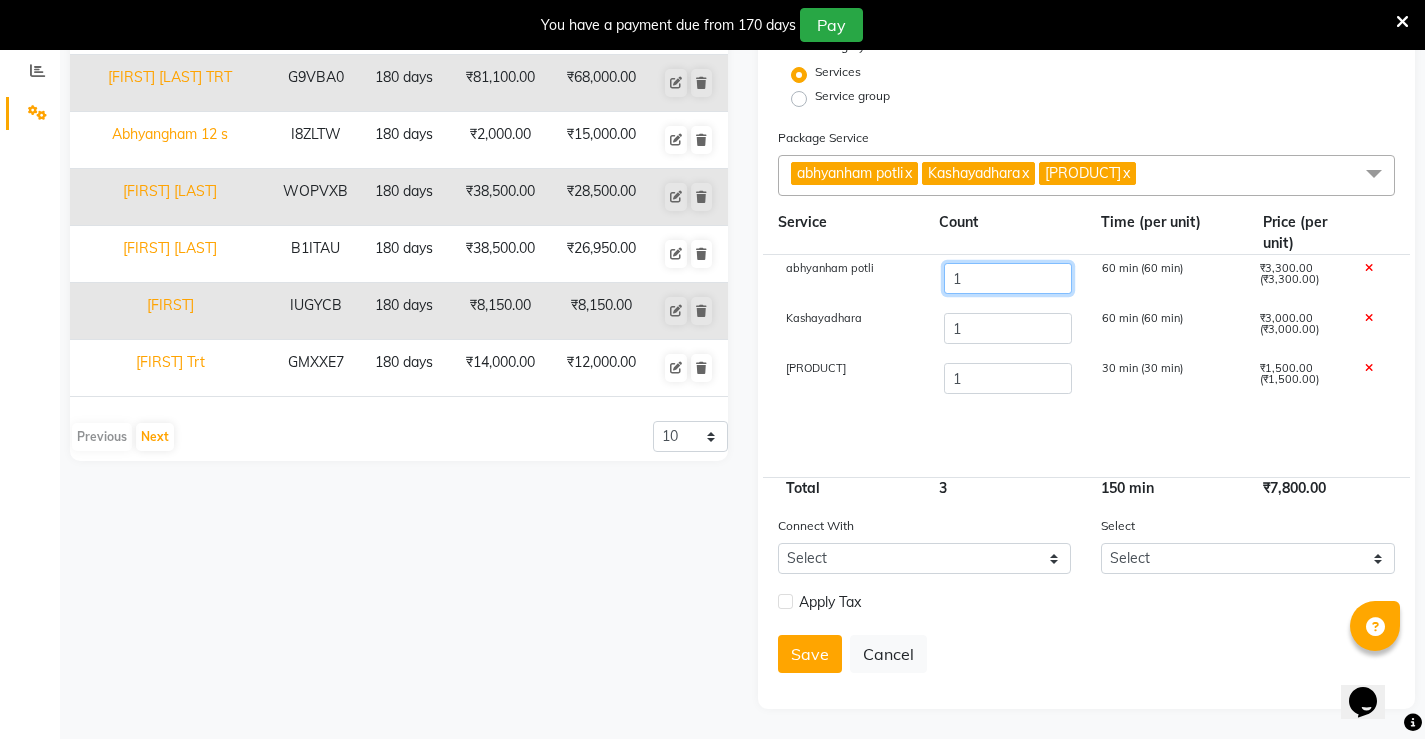 scroll, scrollTop: 465, scrollLeft: 0, axis: vertical 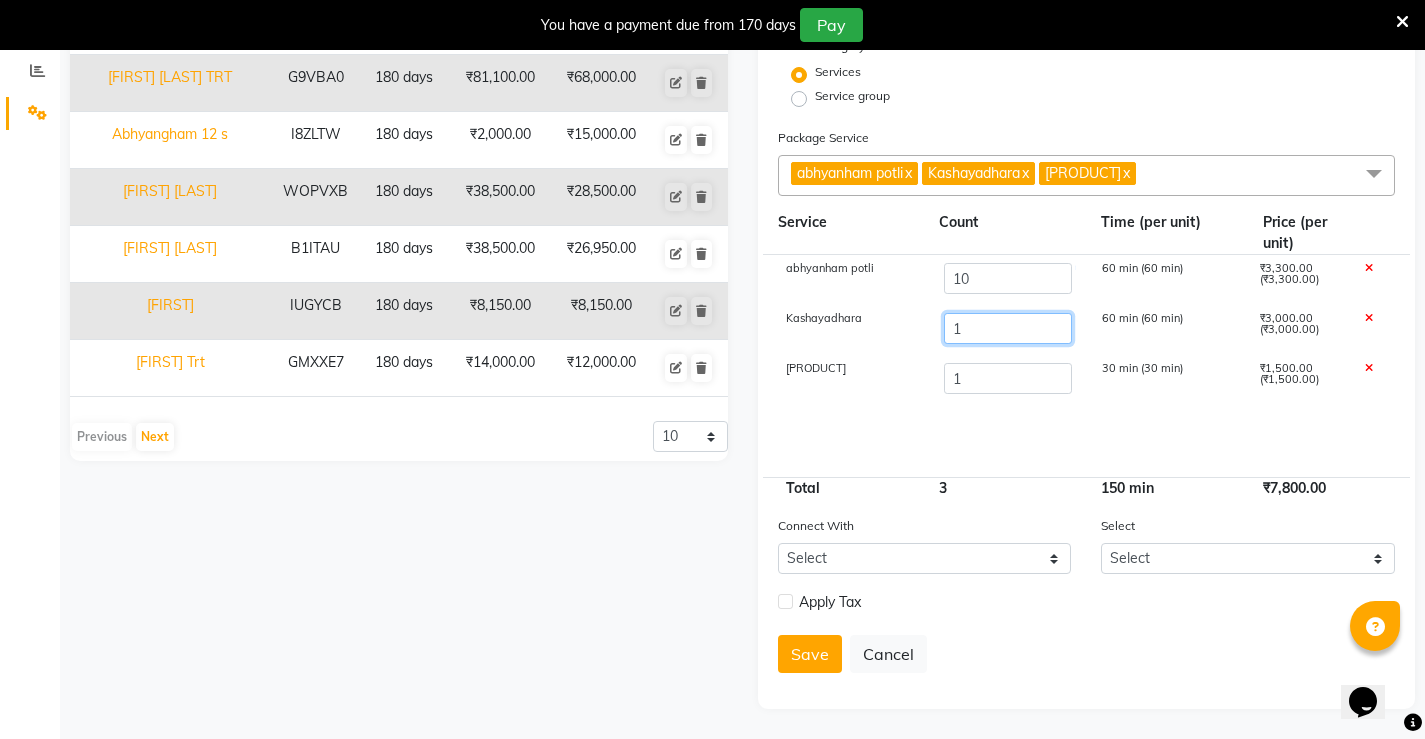 type on "37500" 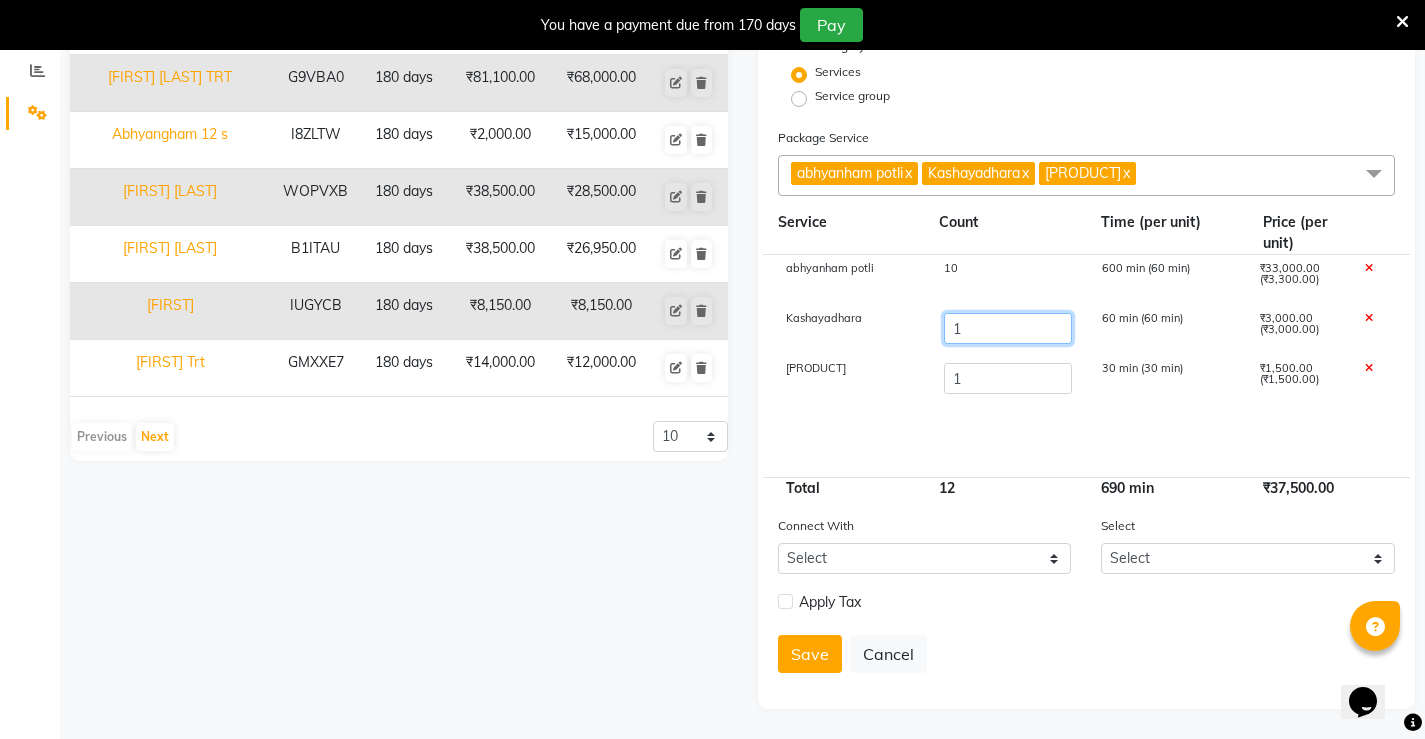 type on "10" 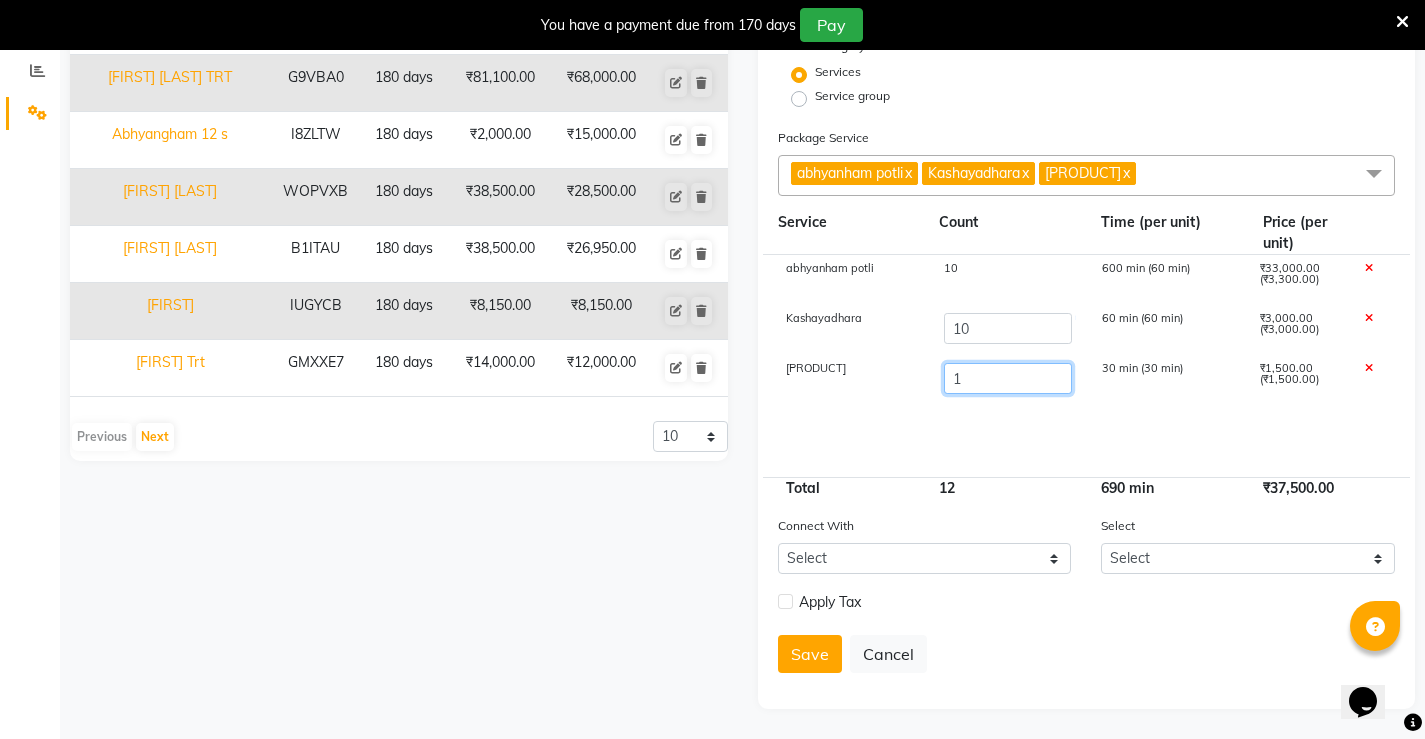 type on "64500" 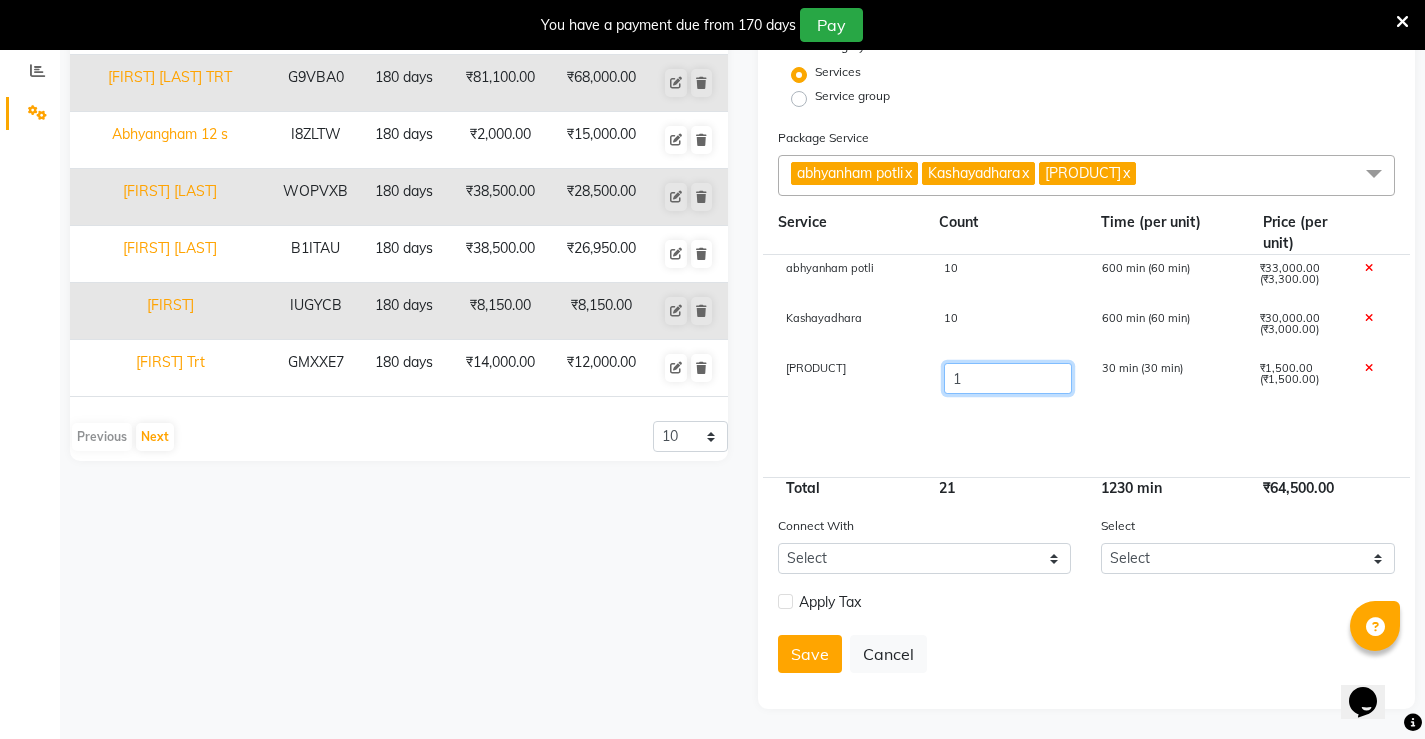 click on "1" 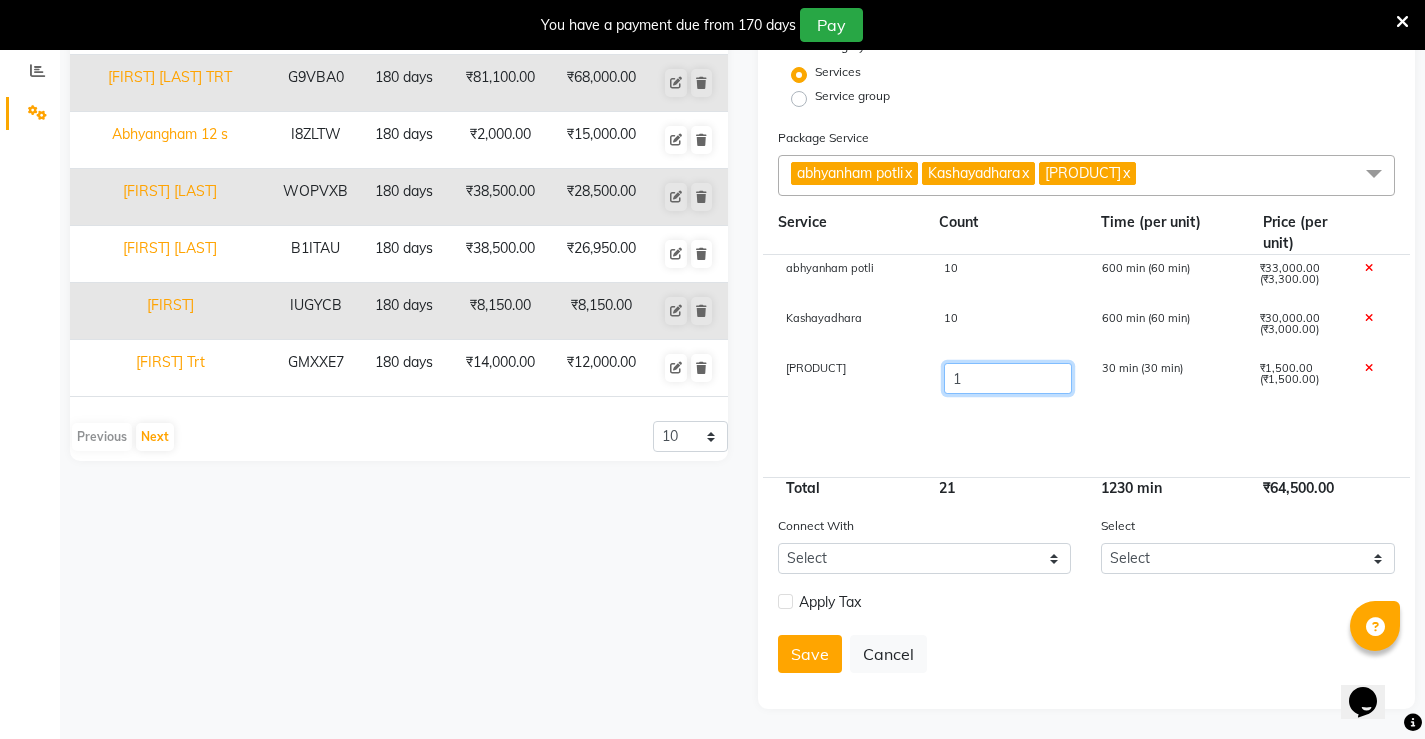type on "10" 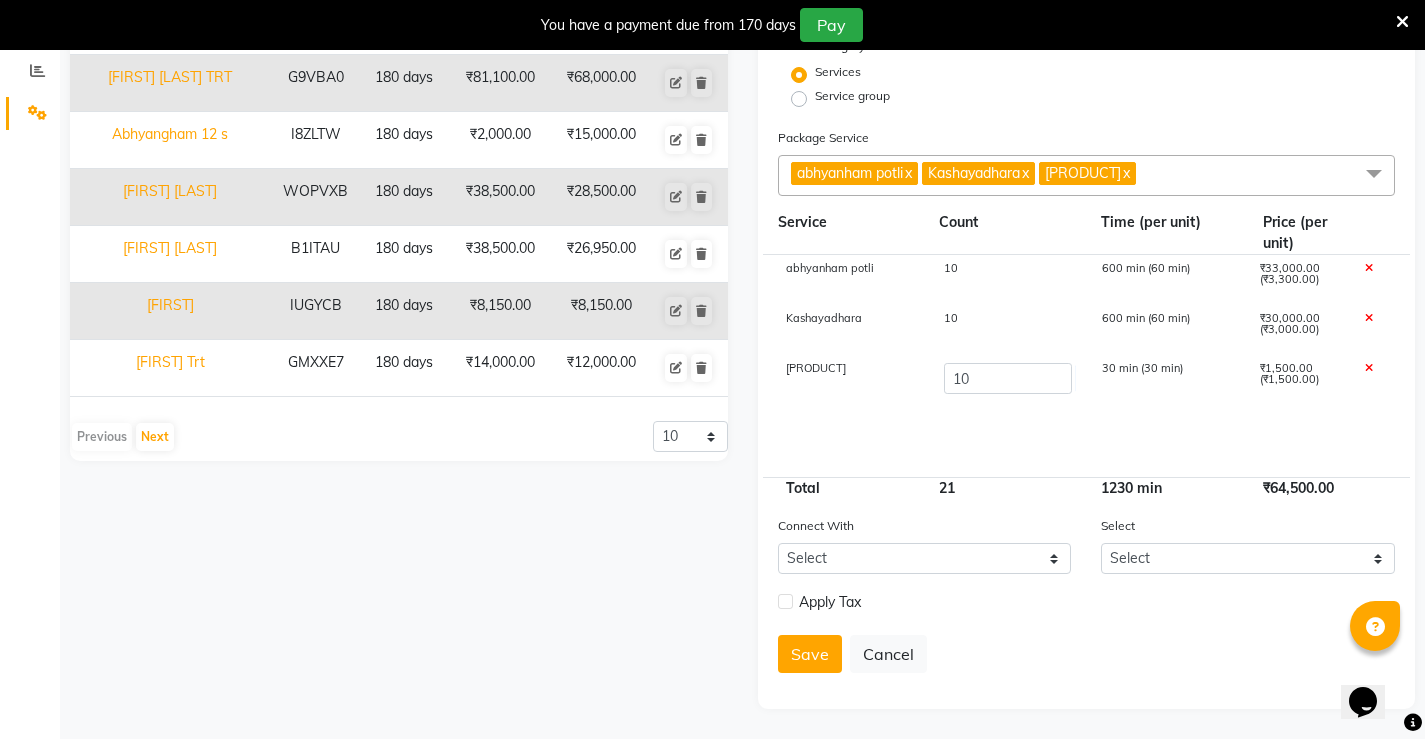 type on "78000" 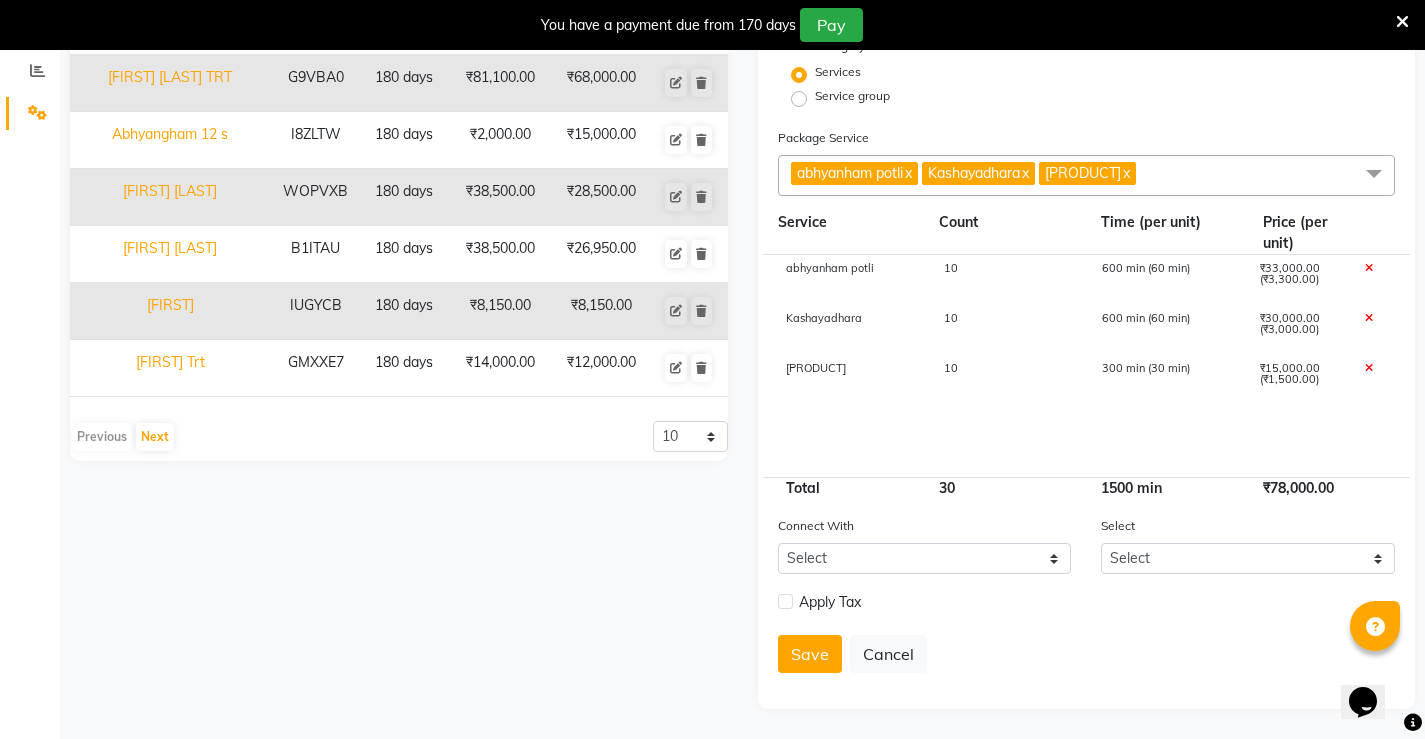 click 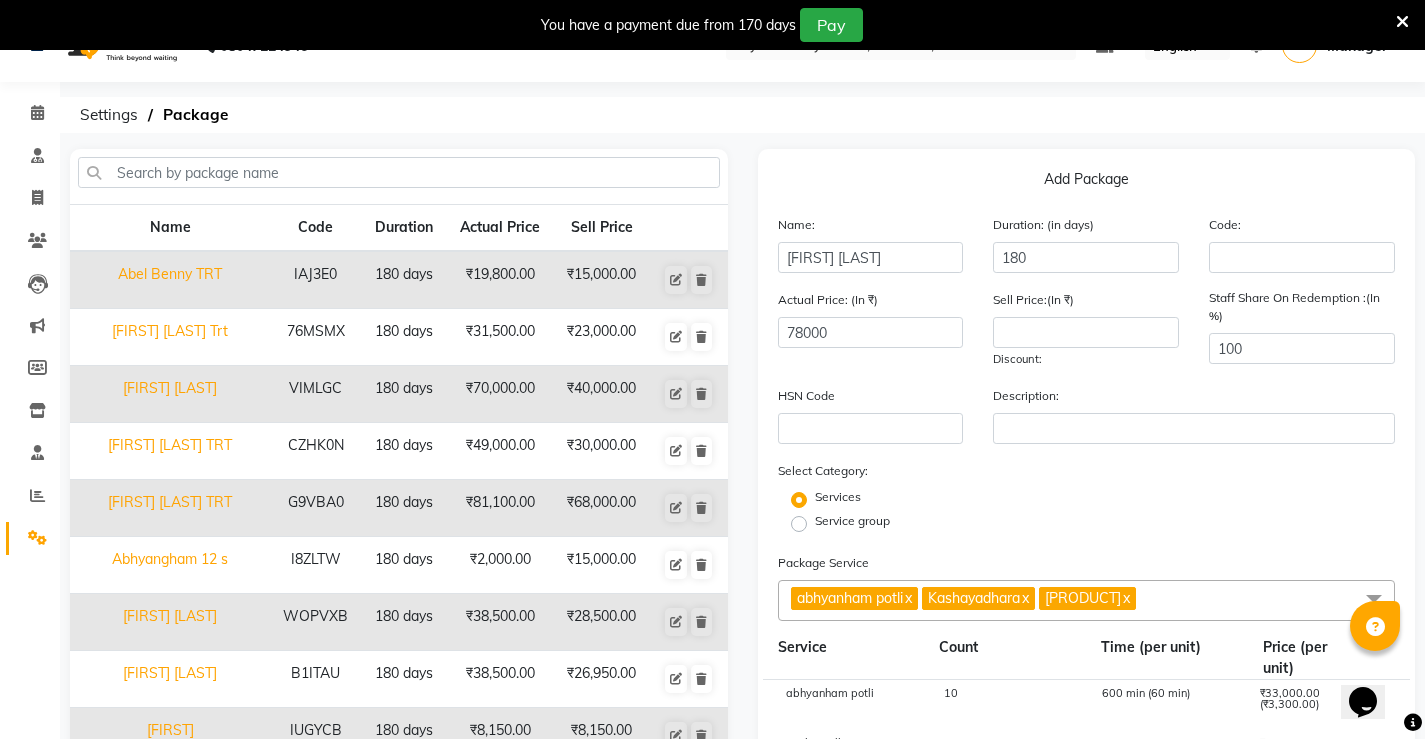 scroll, scrollTop: 0, scrollLeft: 0, axis: both 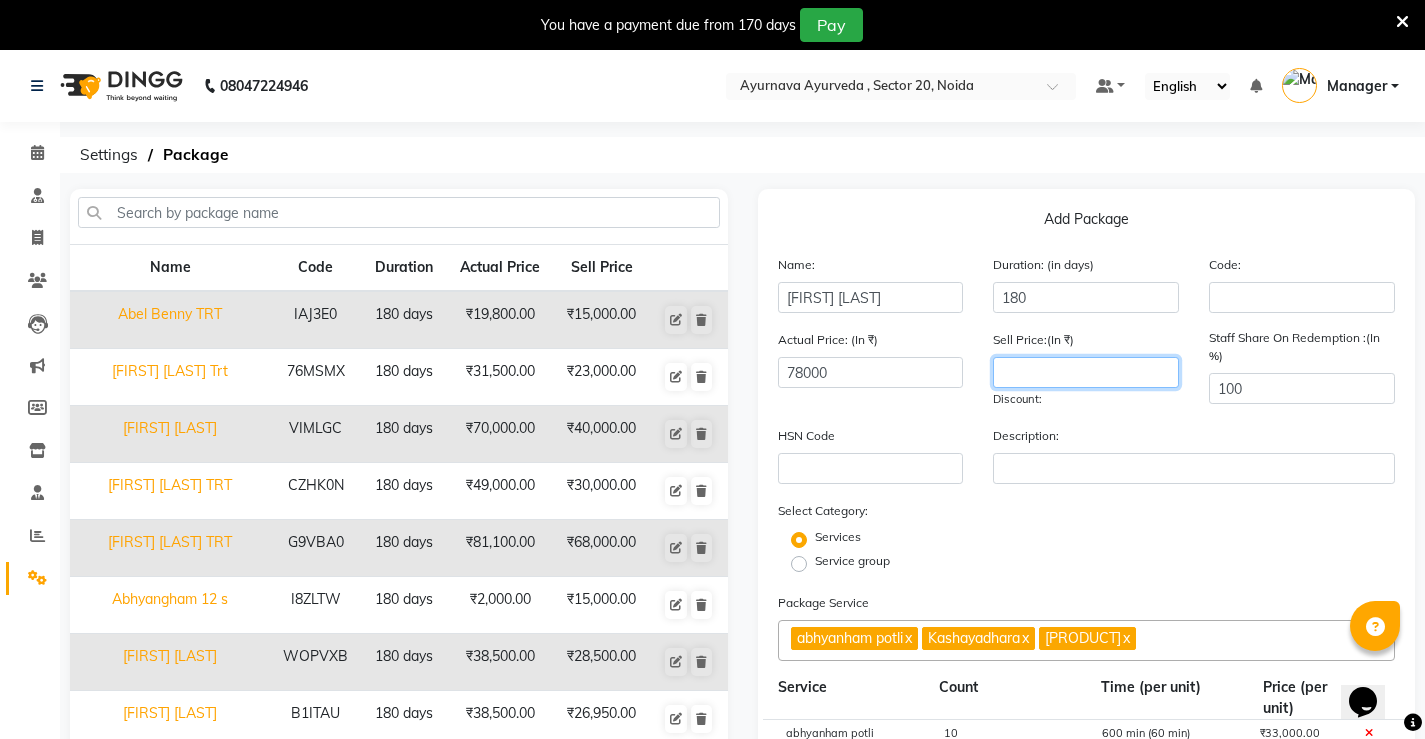 click 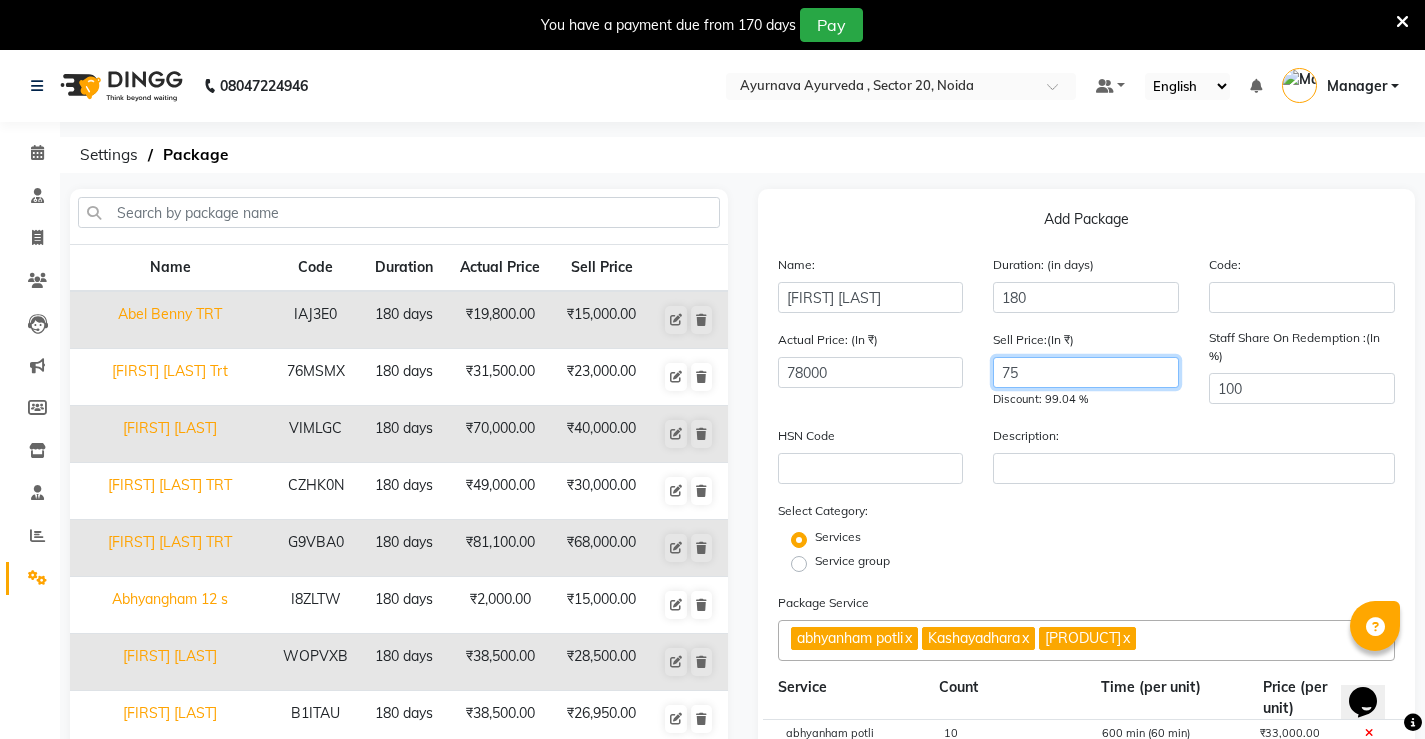 type on "7" 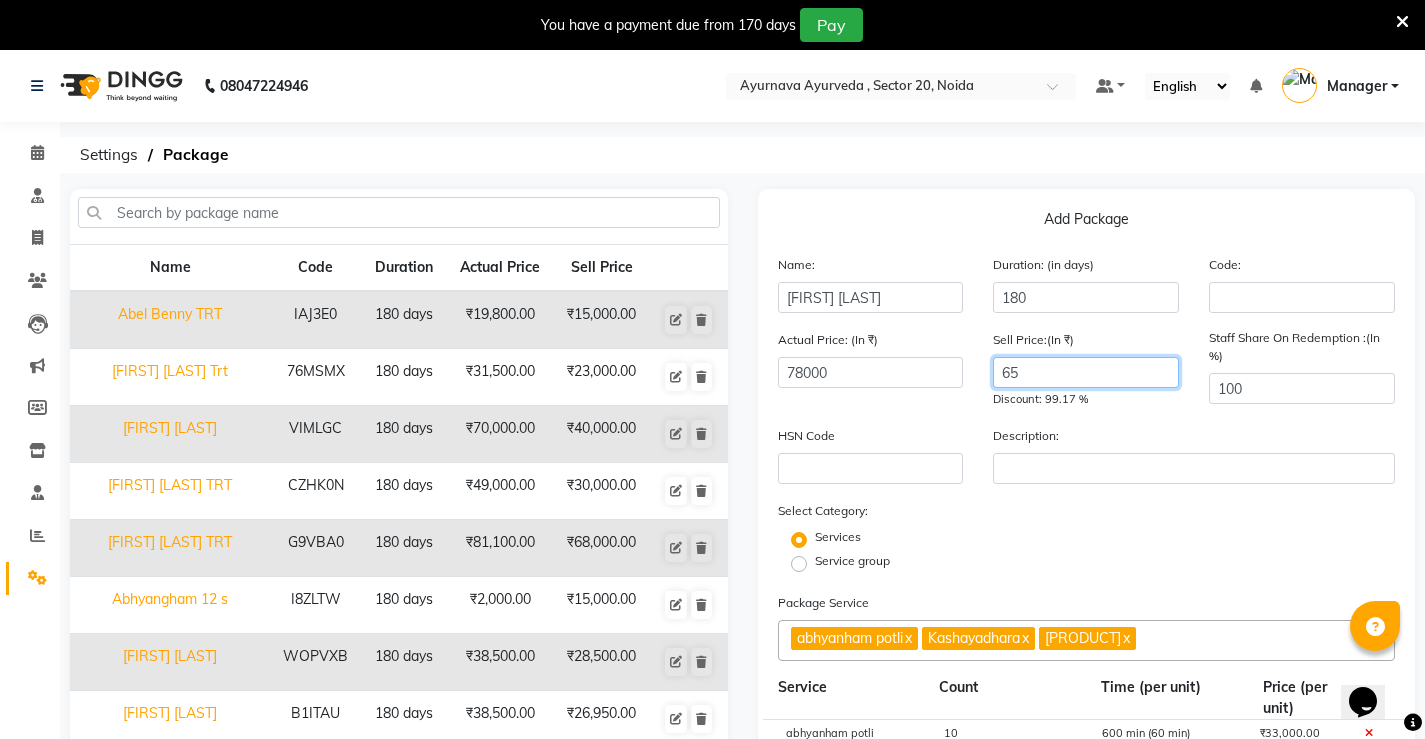 type on "6" 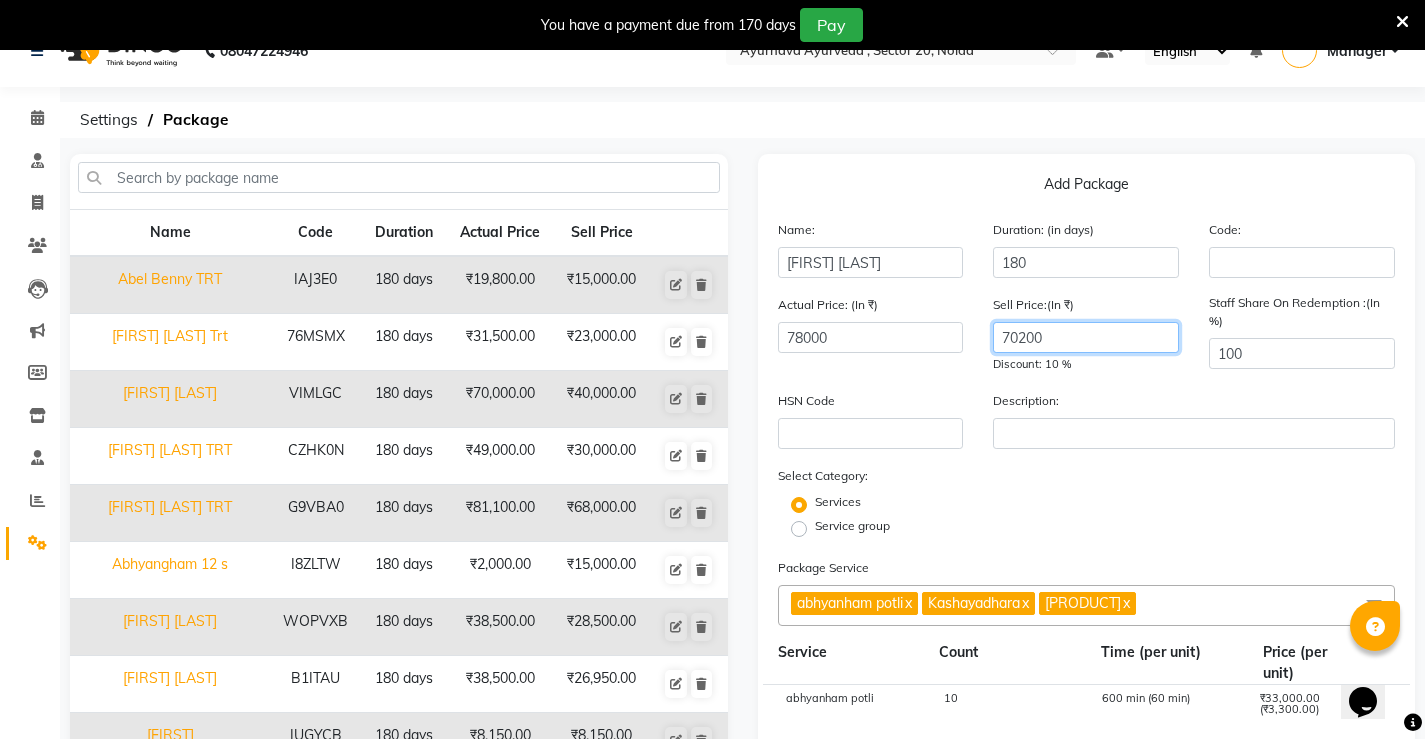 scroll, scrollTop: 0, scrollLeft: 0, axis: both 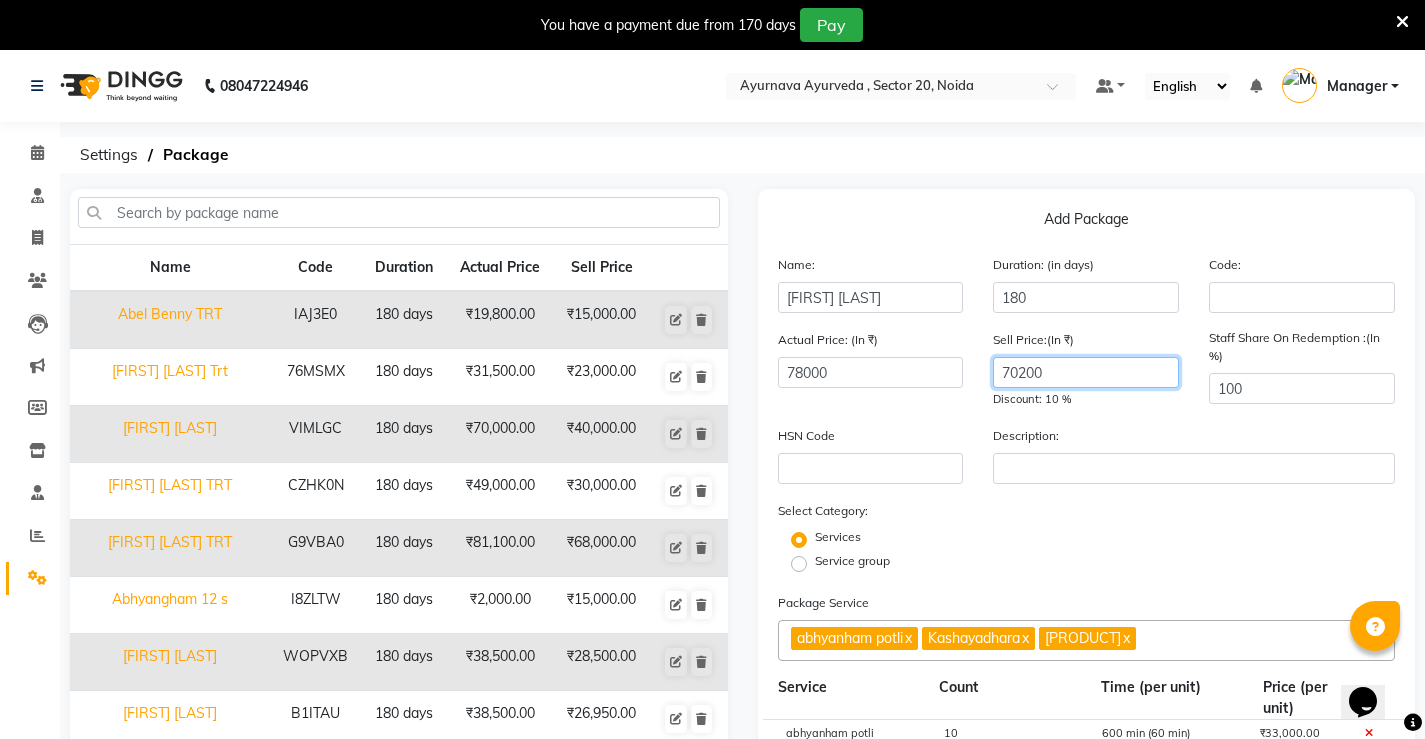 click on "70200" 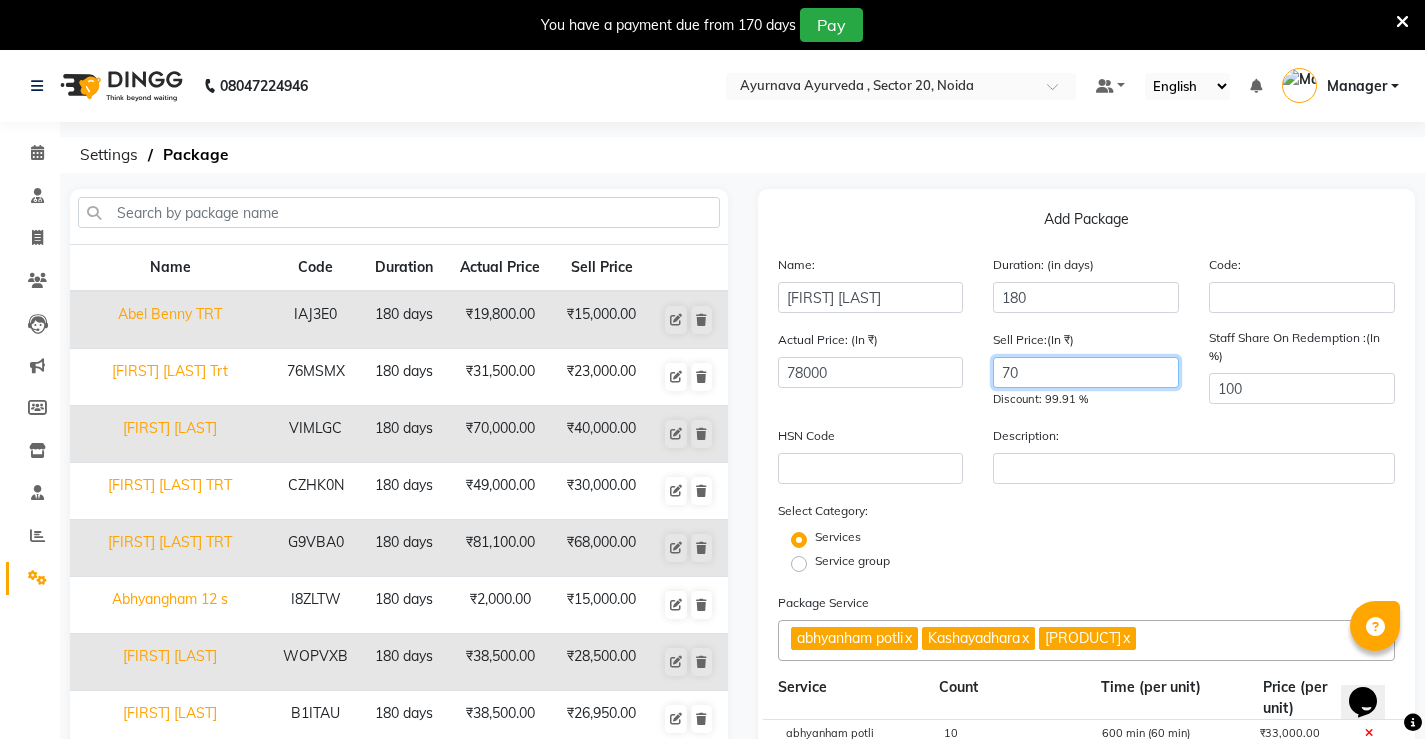type on "7" 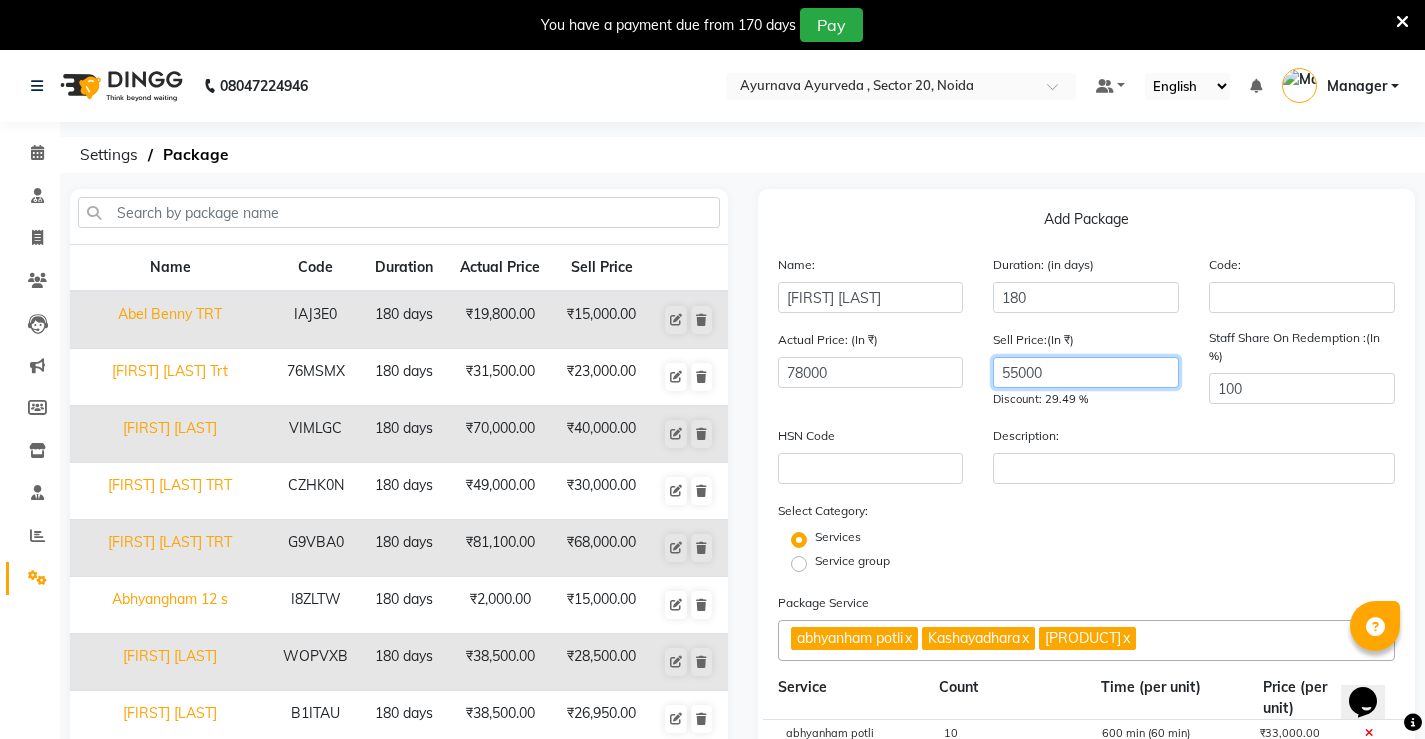 type on "55000" 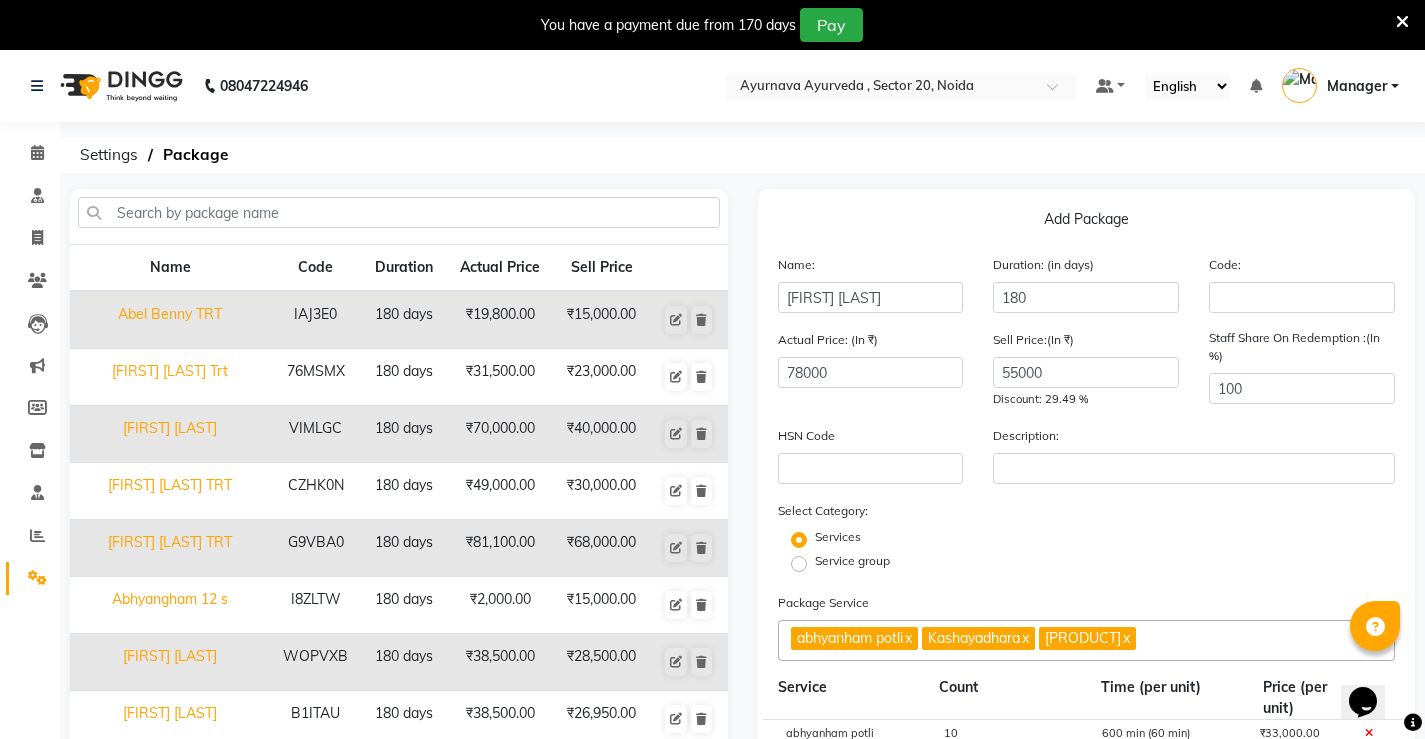 click on "Actual Price: (In ₹) 78000 Sell Price:(In ₹) 55000 Discount: 29.49 % Staff Share On Redemption :(In %) 100" 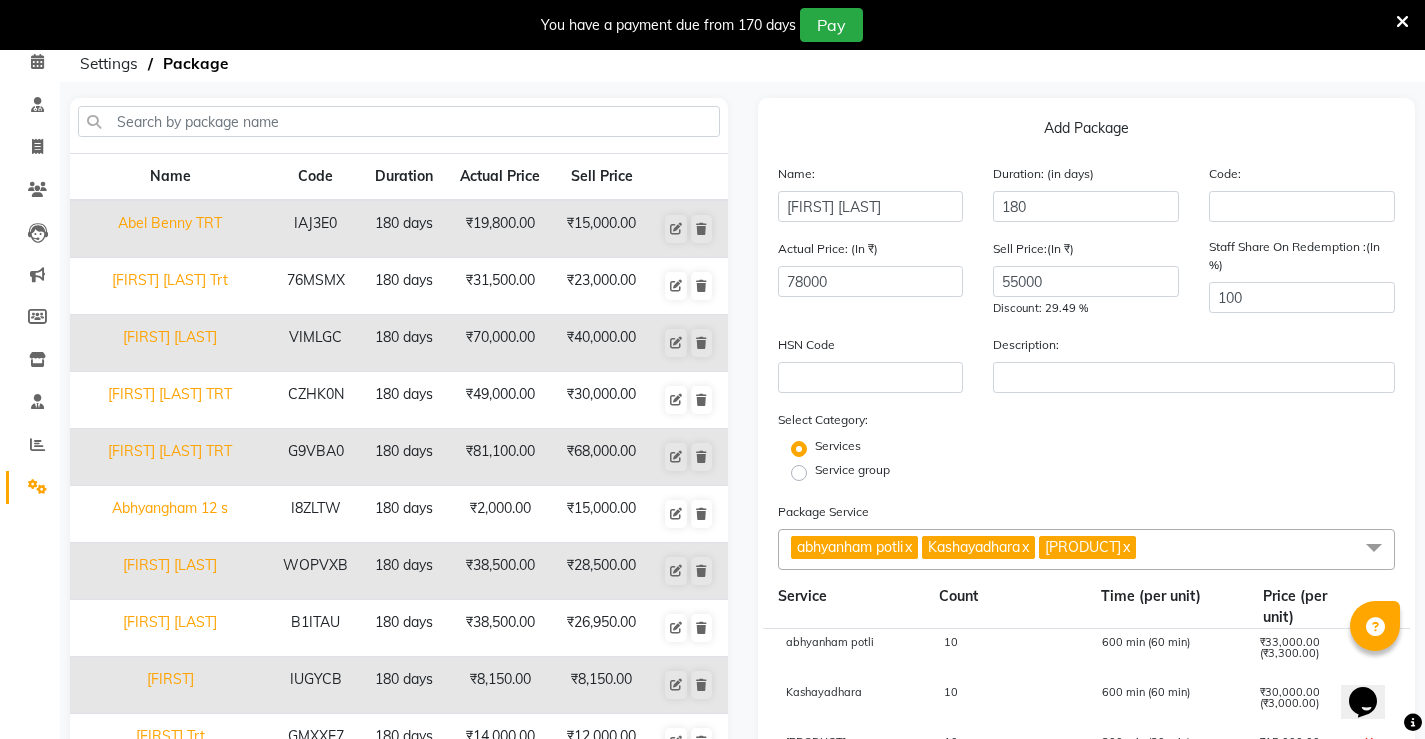 scroll, scrollTop: 17, scrollLeft: 0, axis: vertical 